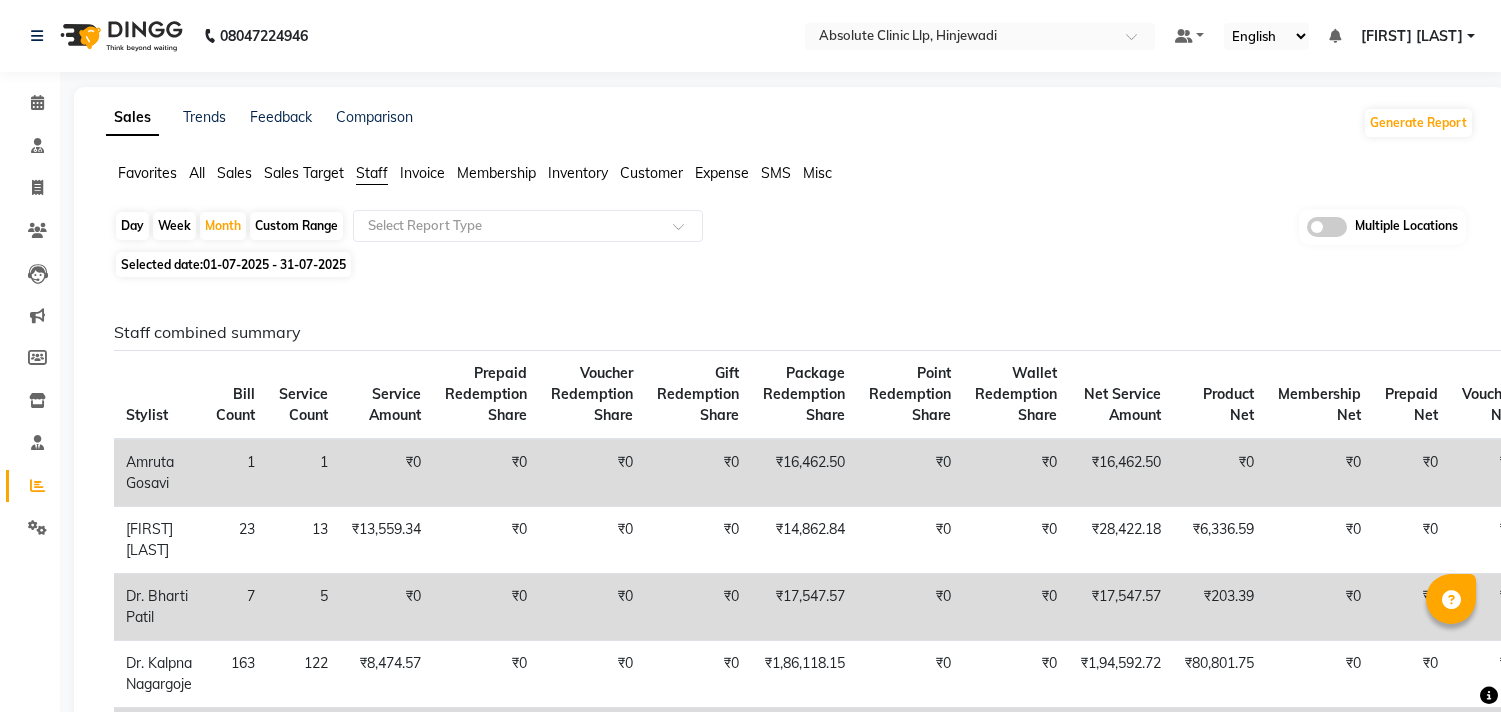 scroll, scrollTop: 2068, scrollLeft: 0, axis: vertical 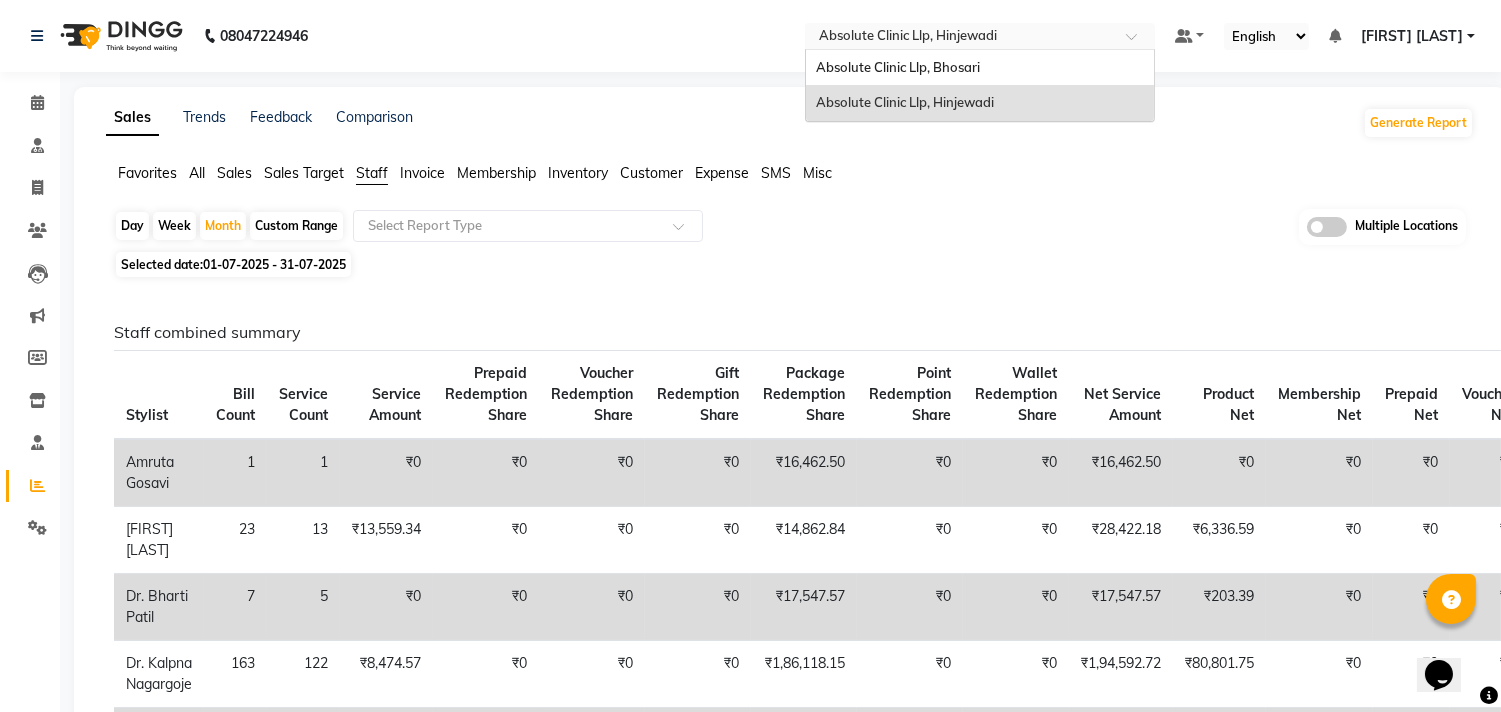 click at bounding box center (960, 38) 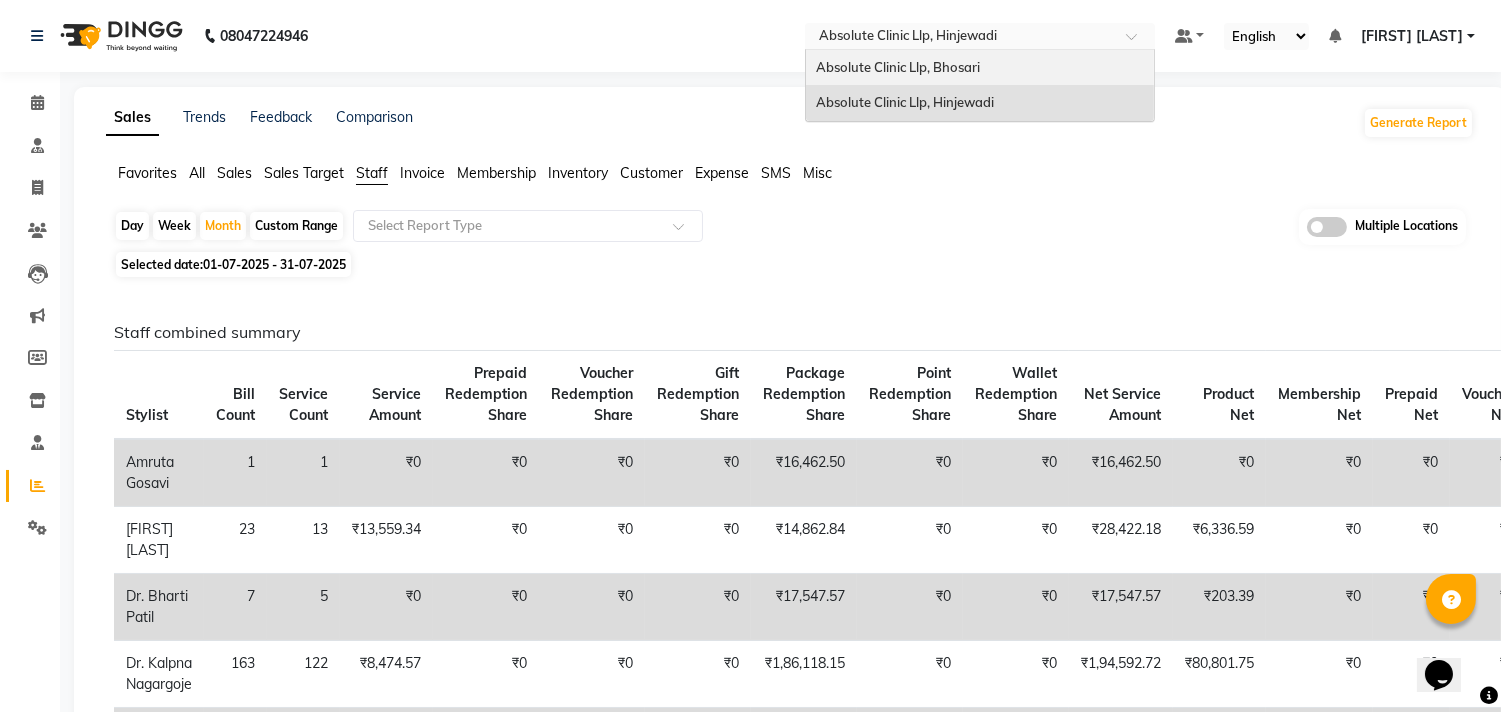 click on "Absolute Clinic Llp, Bhosari" at bounding box center (898, 67) 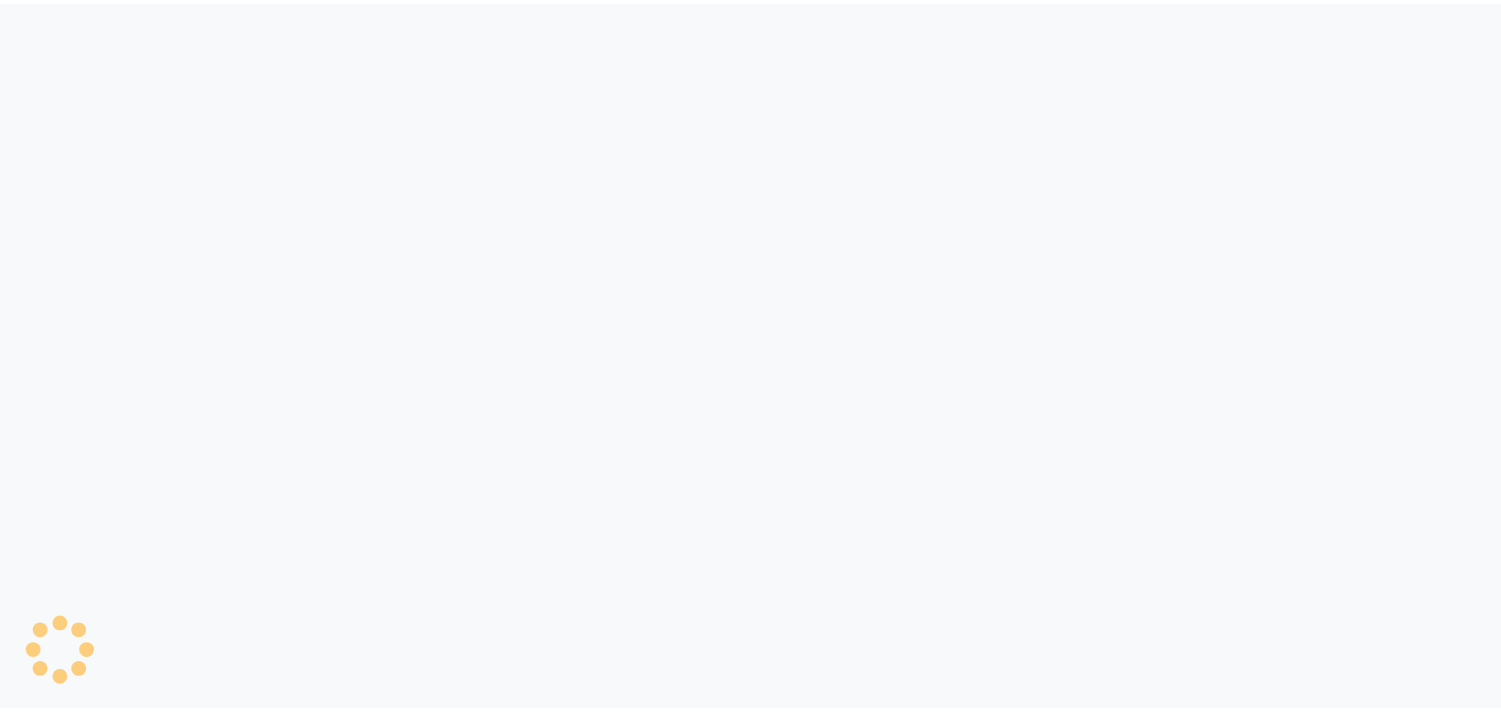 scroll, scrollTop: 0, scrollLeft: 0, axis: both 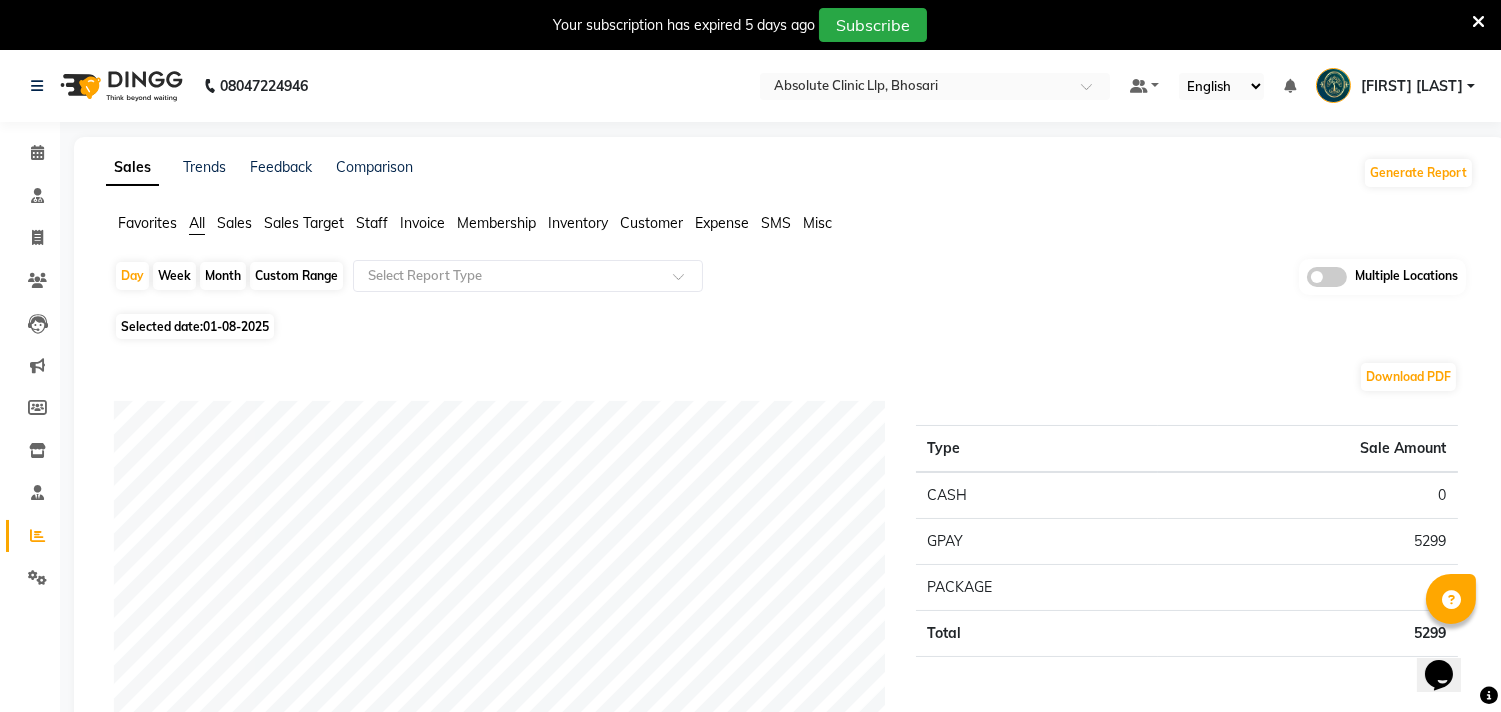 click on "Month" 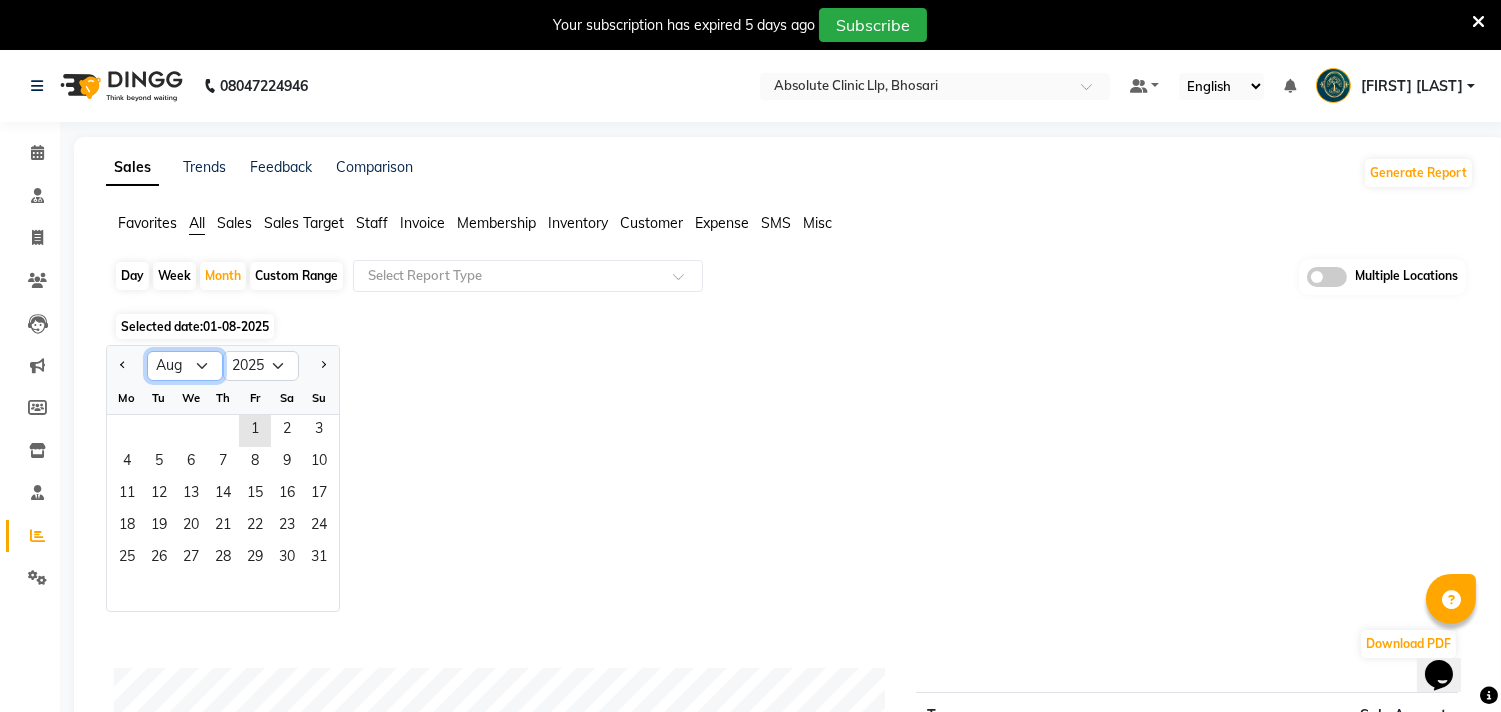 click on "Jan Feb Mar Apr May Jun Jul Aug Sep Oct Nov Dec" 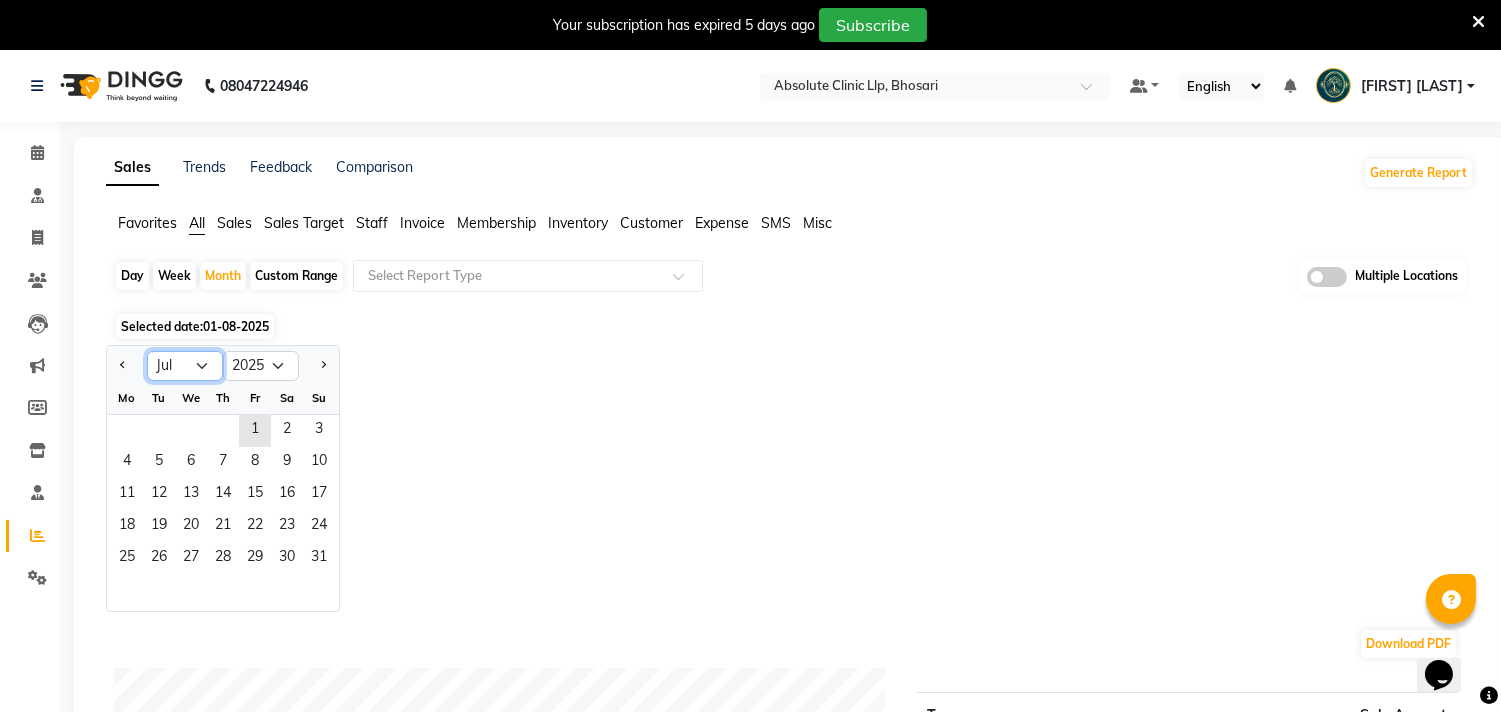 click on "Jan Feb Mar Apr May Jun Jul Aug Sep Oct Nov Dec" 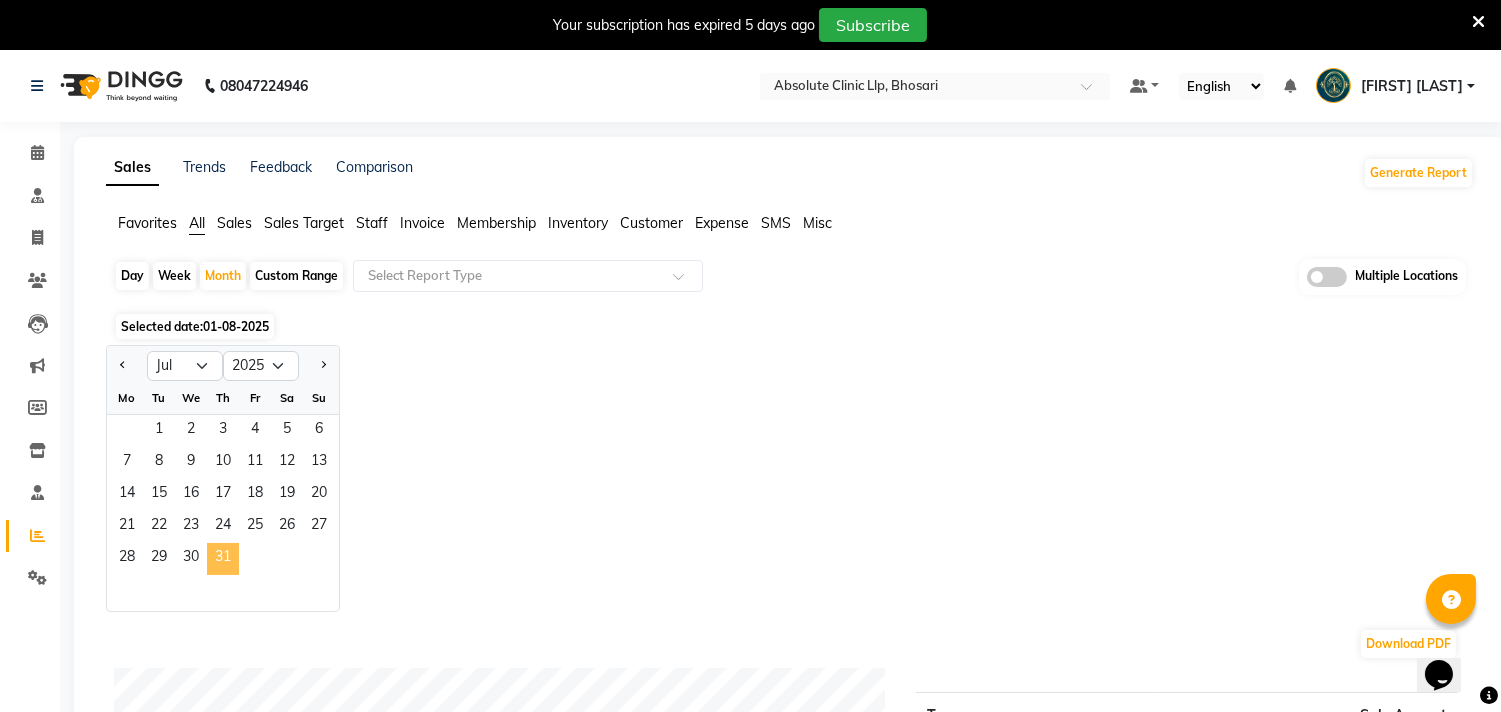 click on "31" 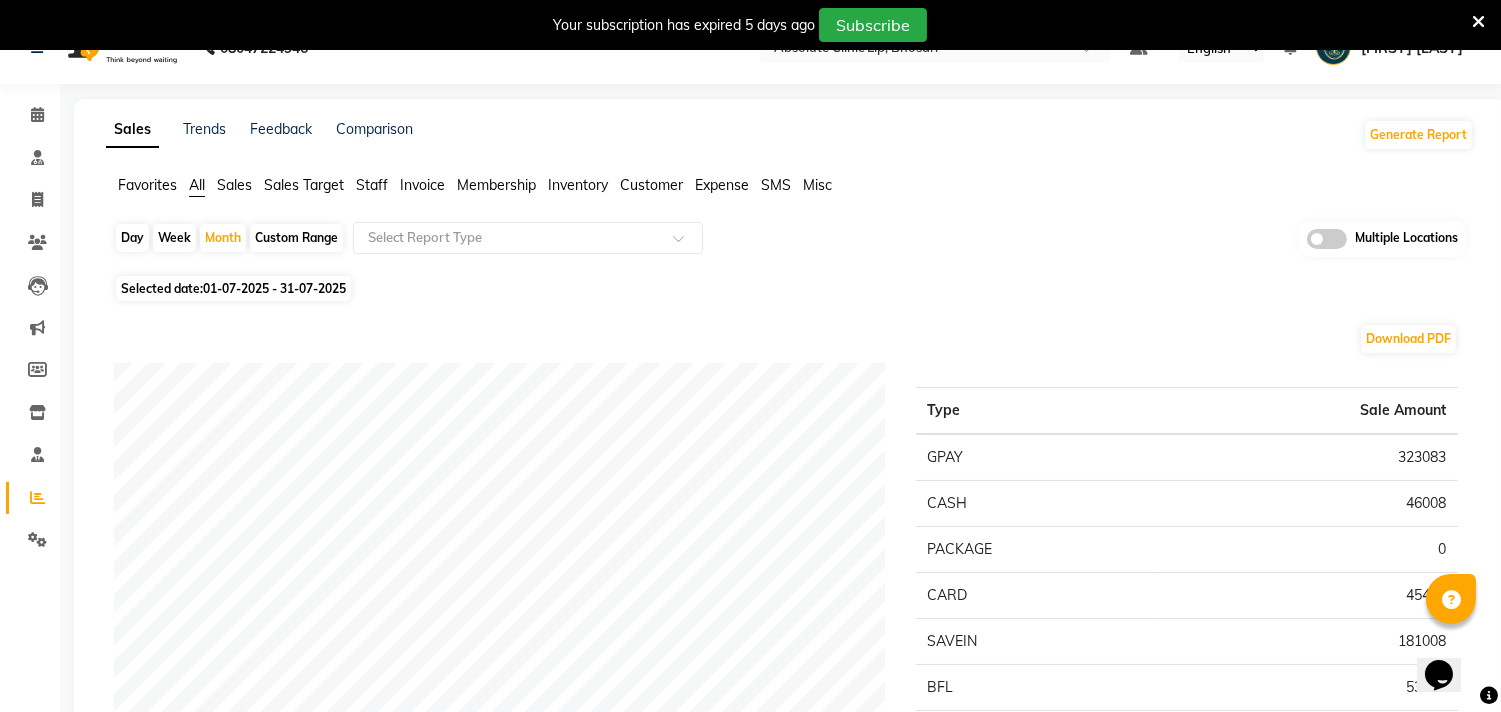scroll, scrollTop: 0, scrollLeft: 0, axis: both 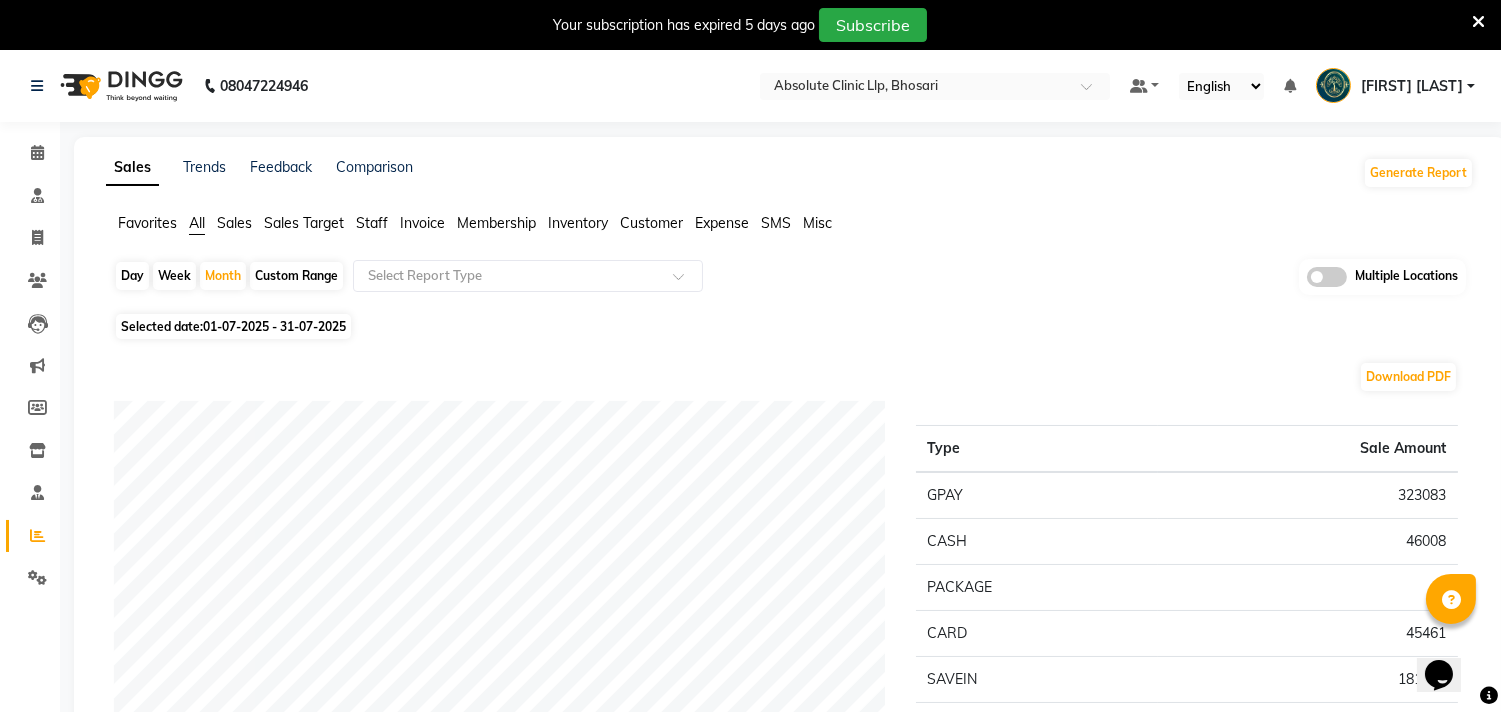 click on "Sales" 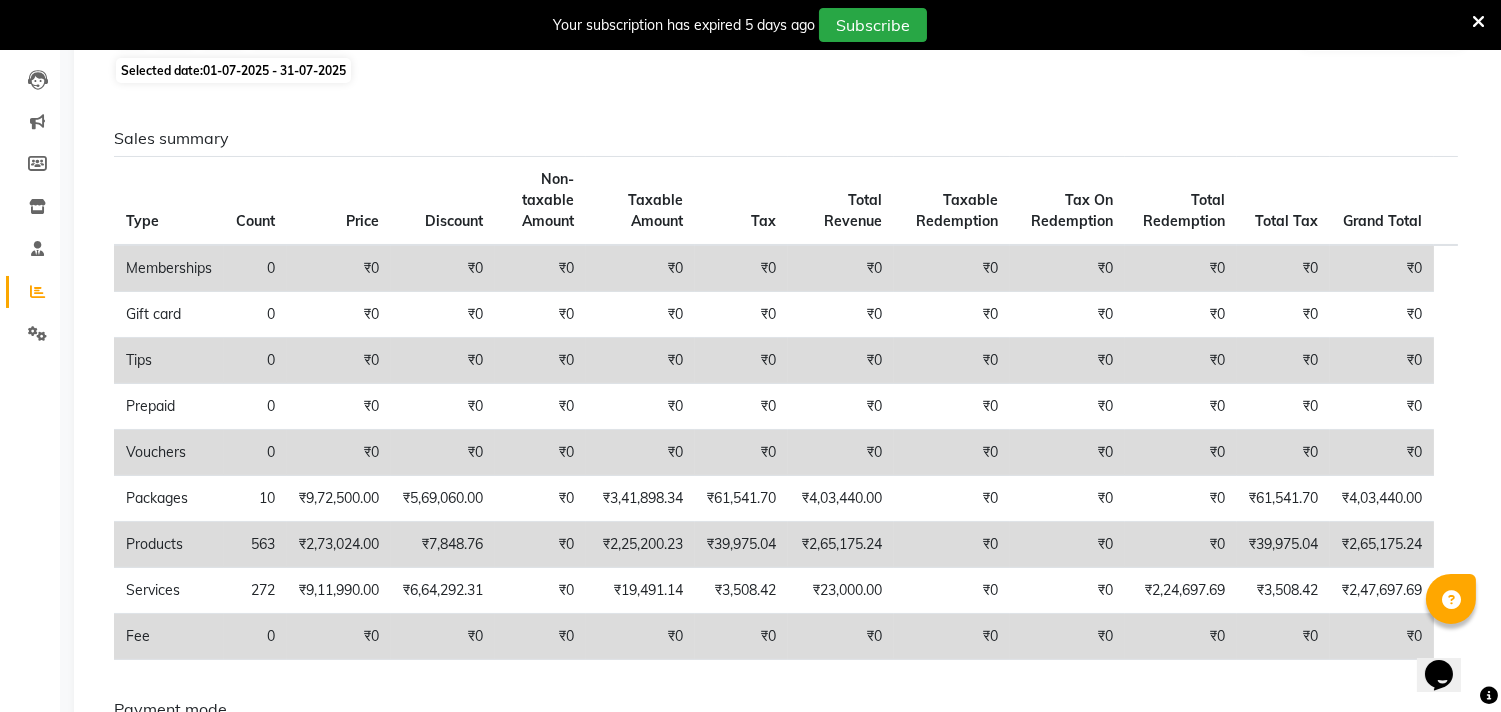 scroll, scrollTop: 0, scrollLeft: 0, axis: both 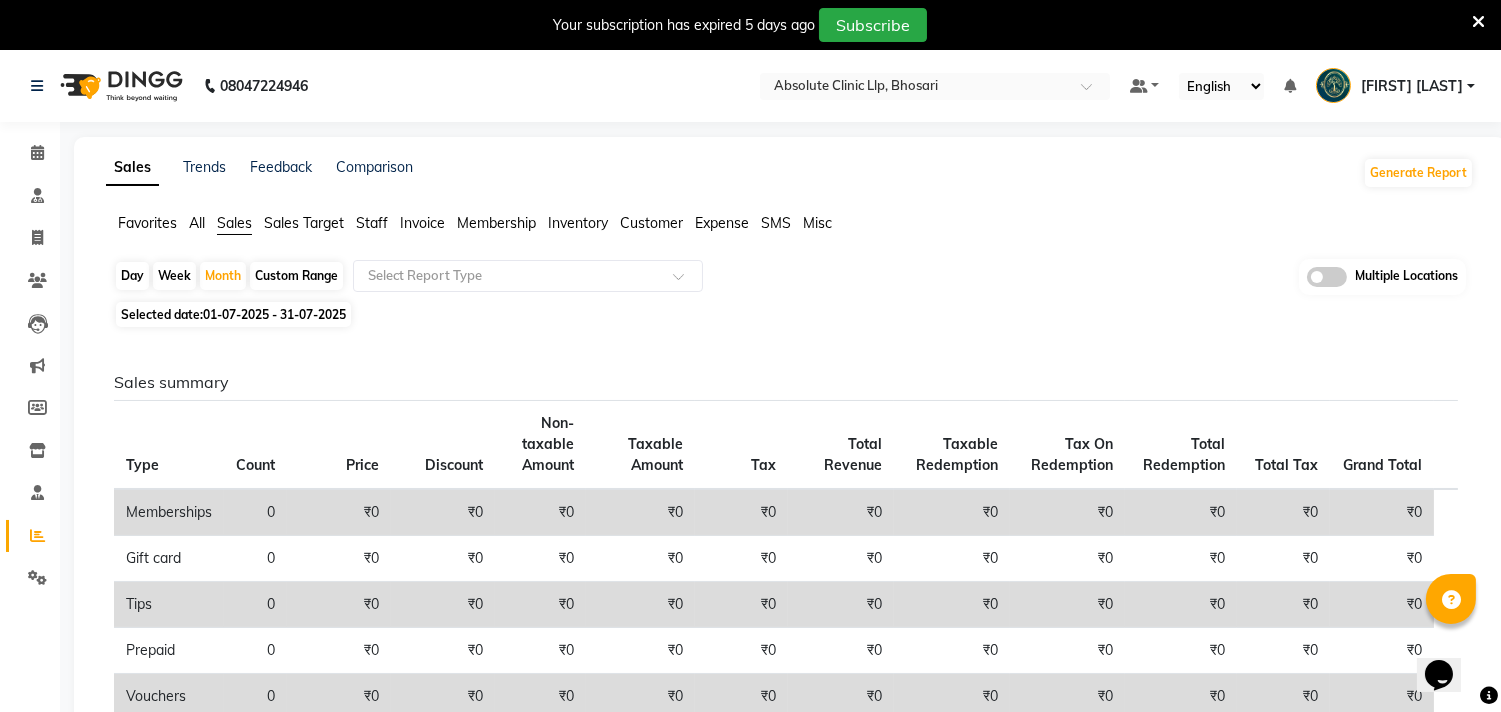 click on "Staff" 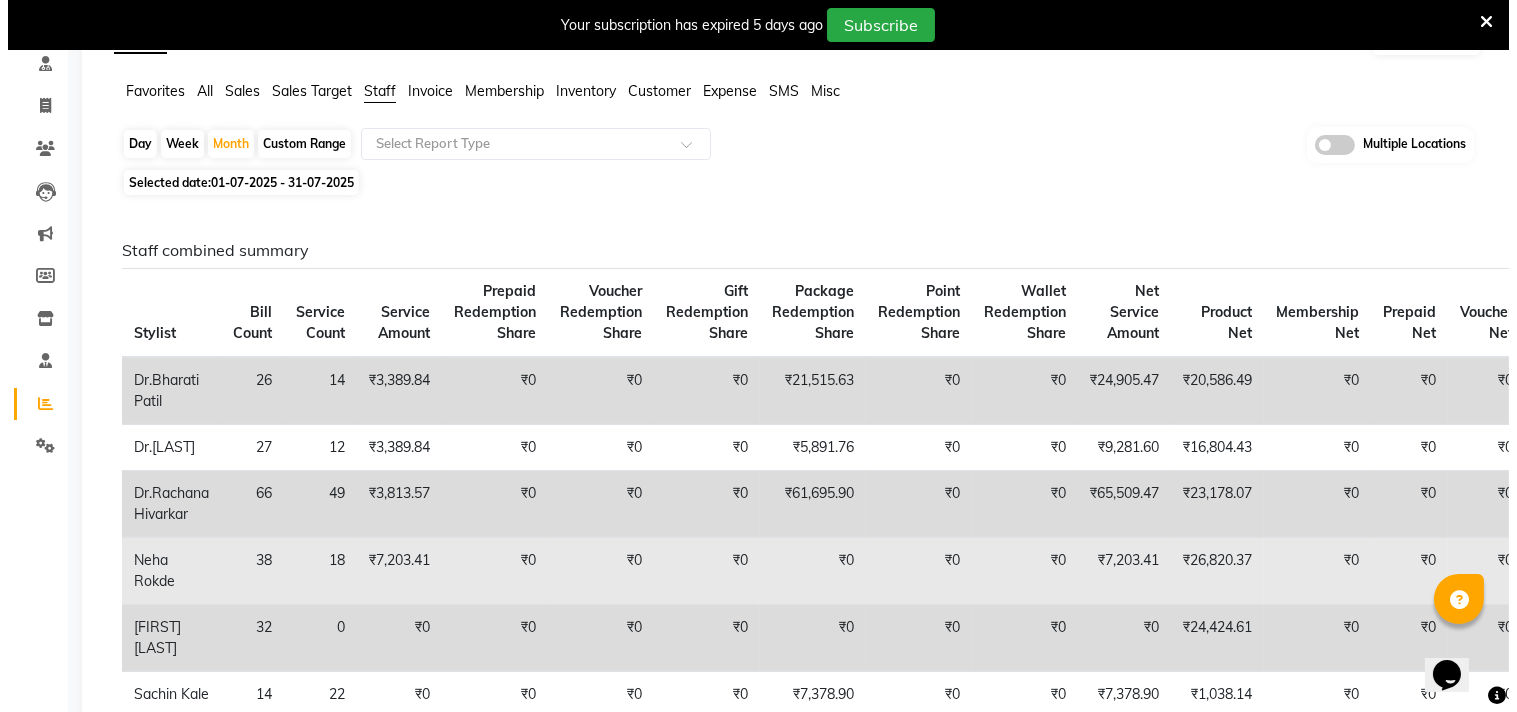 scroll, scrollTop: 0, scrollLeft: 0, axis: both 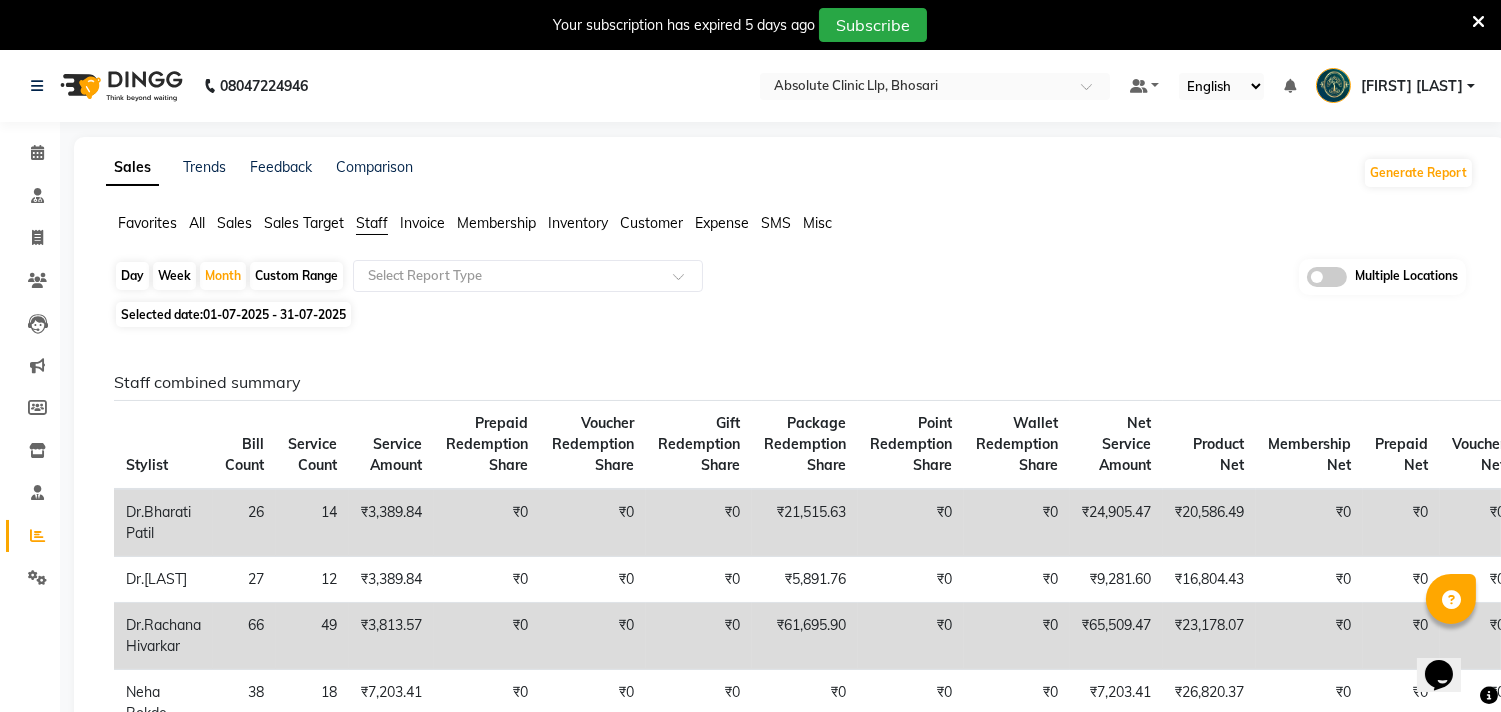 click 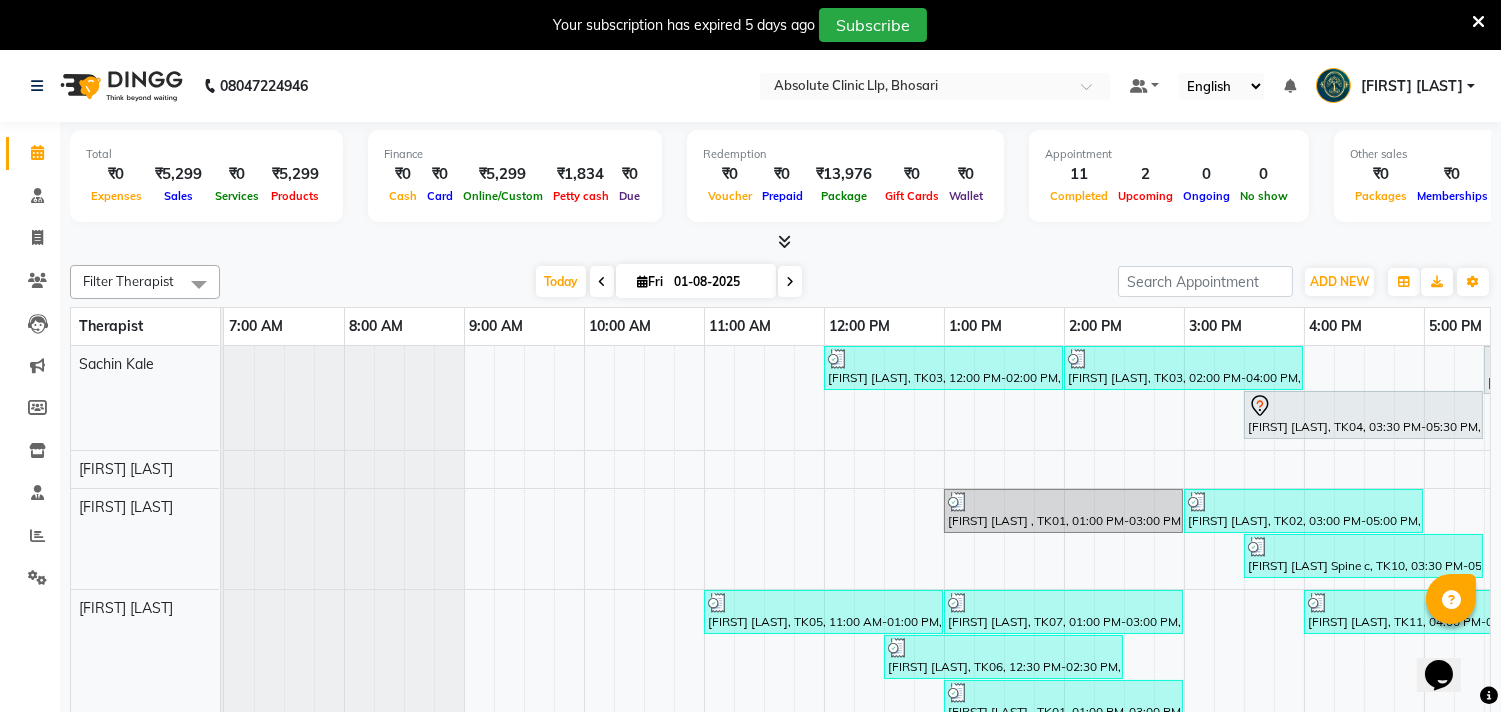 click at bounding box center [1478, 22] 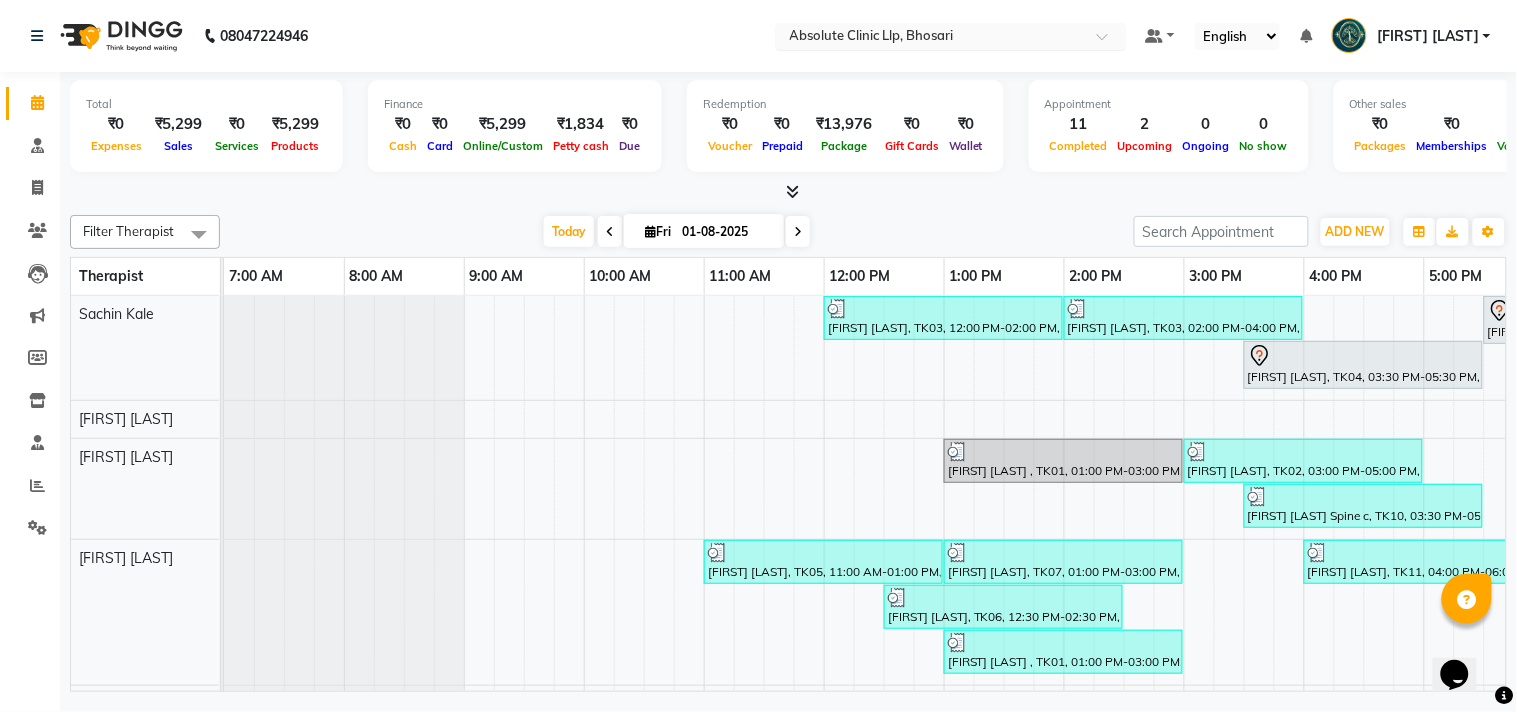 click at bounding box center [931, 38] 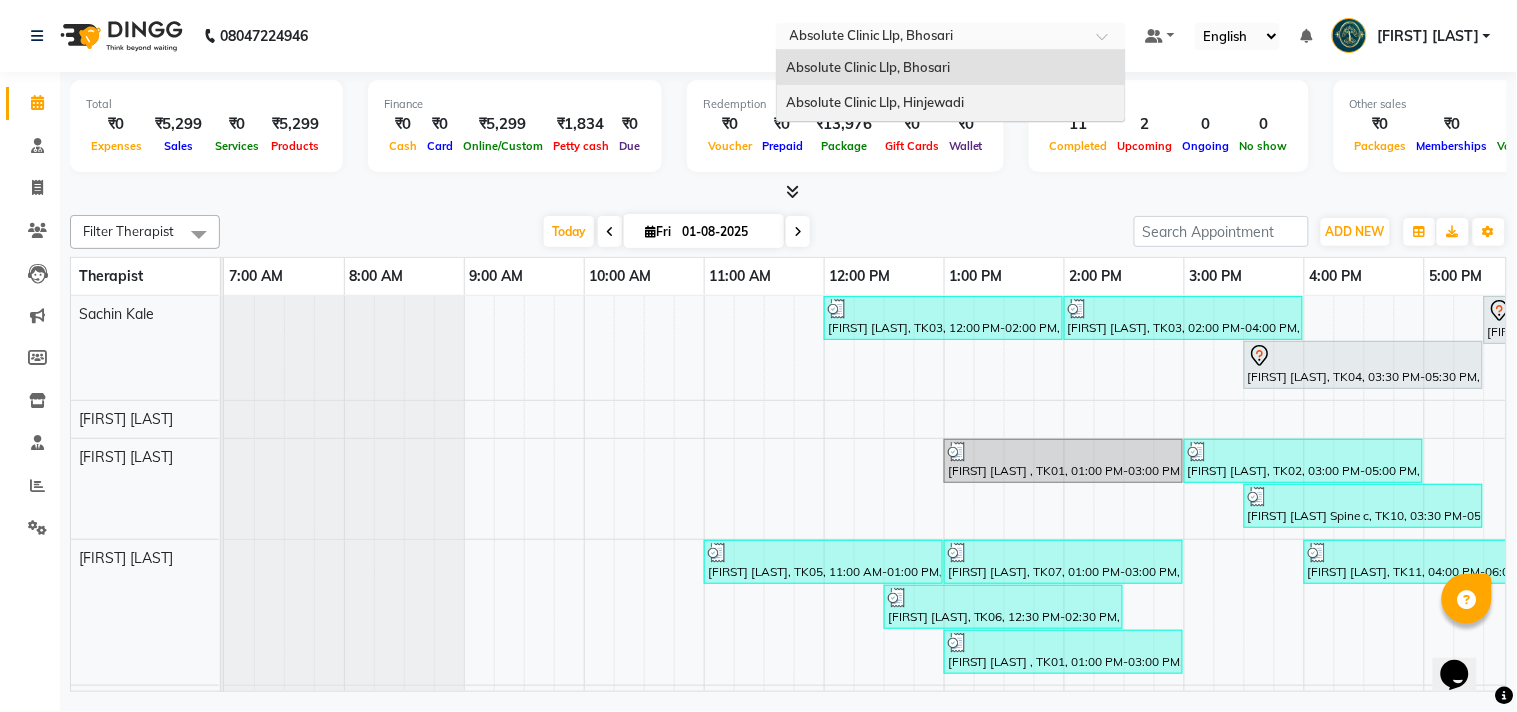 click on "Absolute Clinic Llp, Hinjewadi" at bounding box center [876, 102] 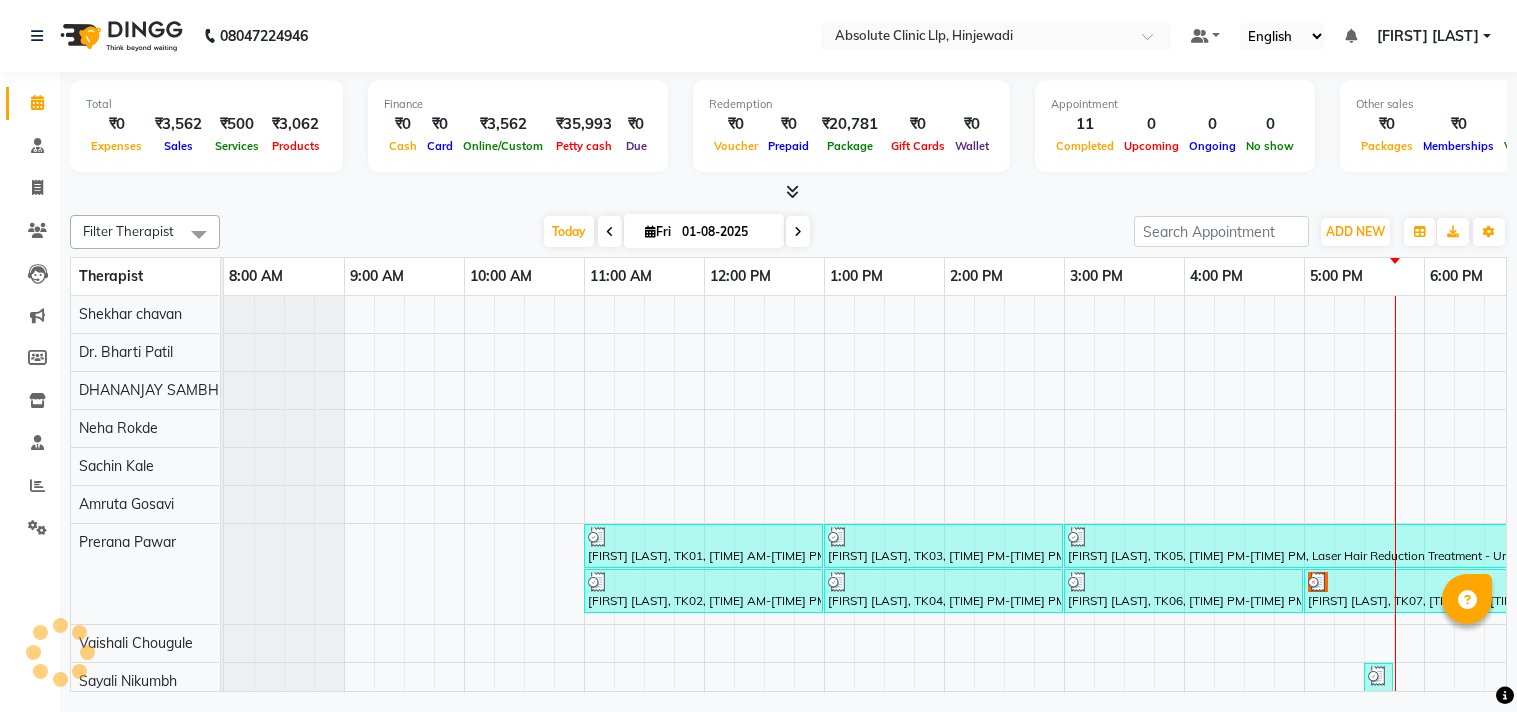 scroll, scrollTop: 0, scrollLeft: 0, axis: both 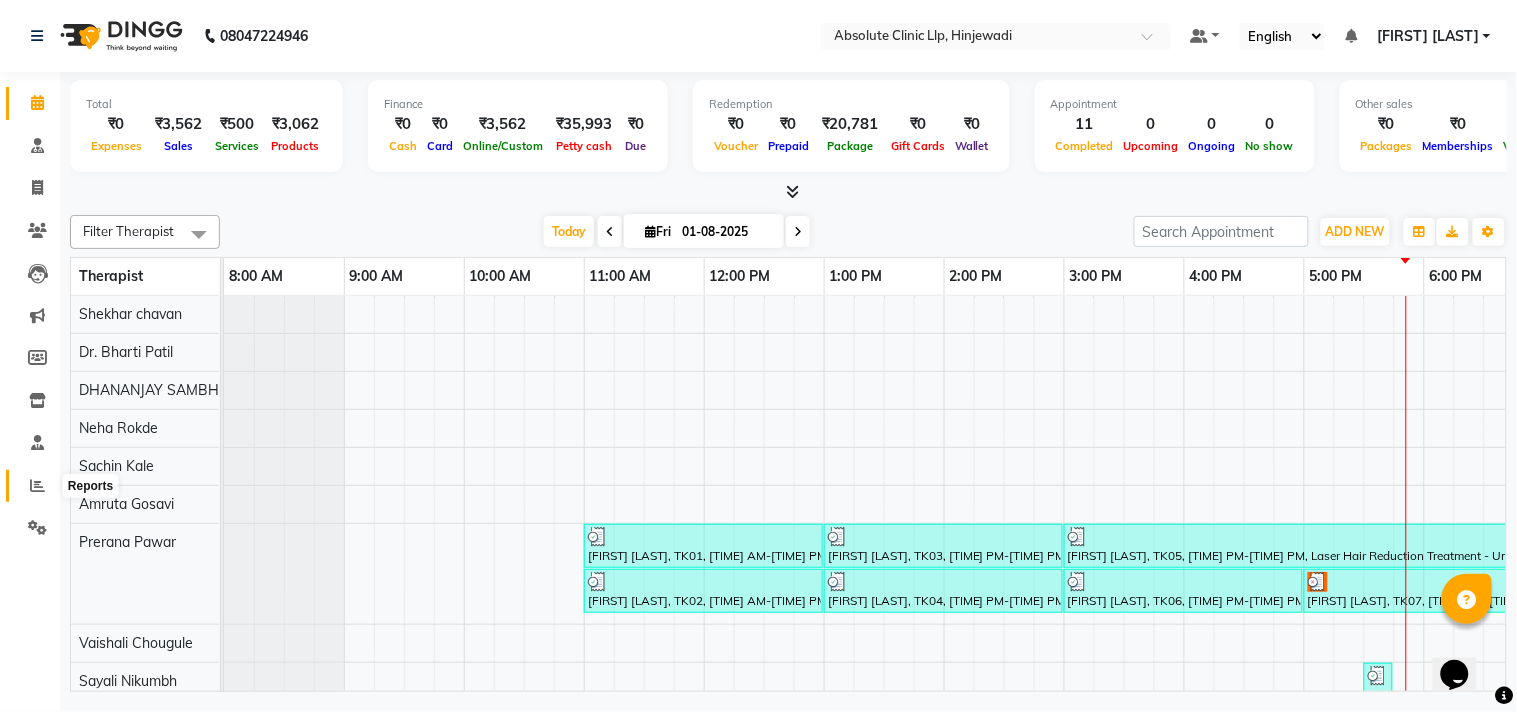 click 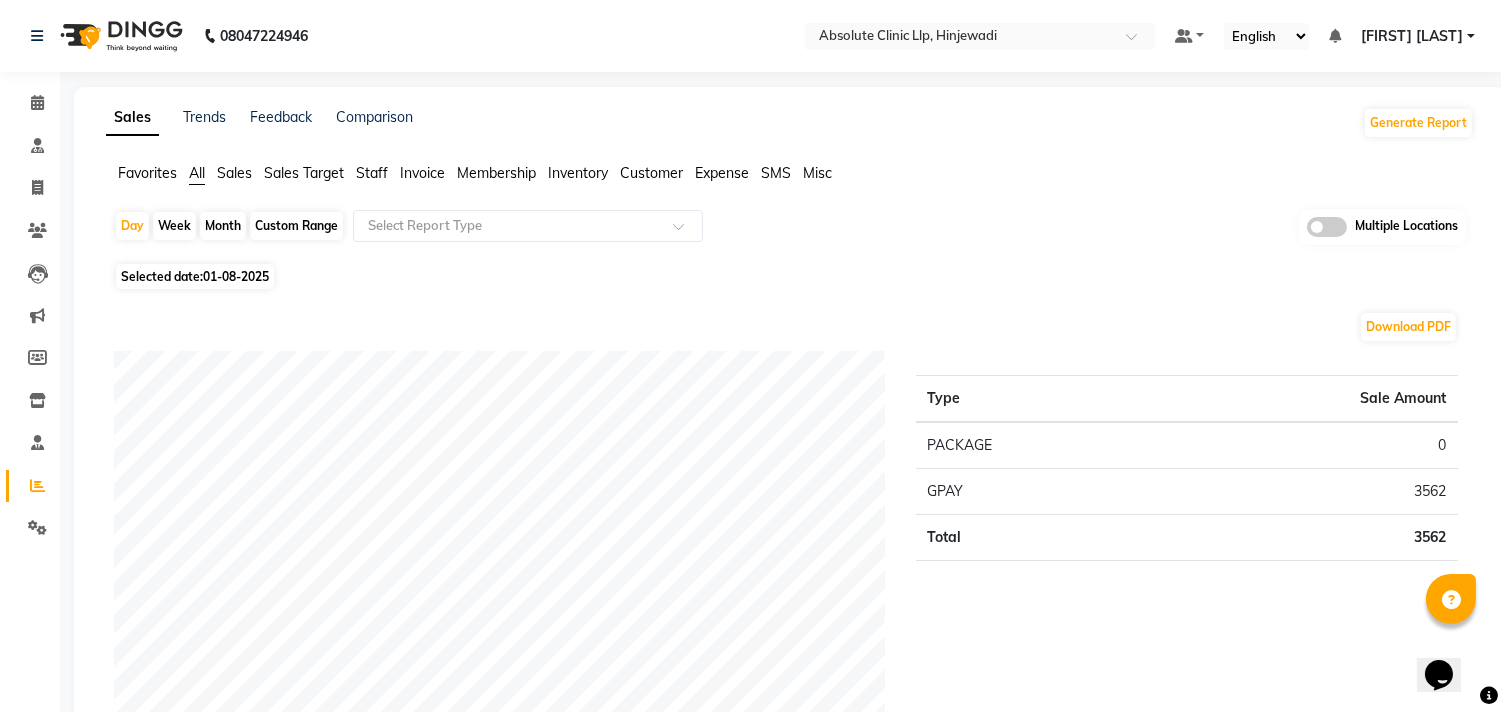 click on "Staff" 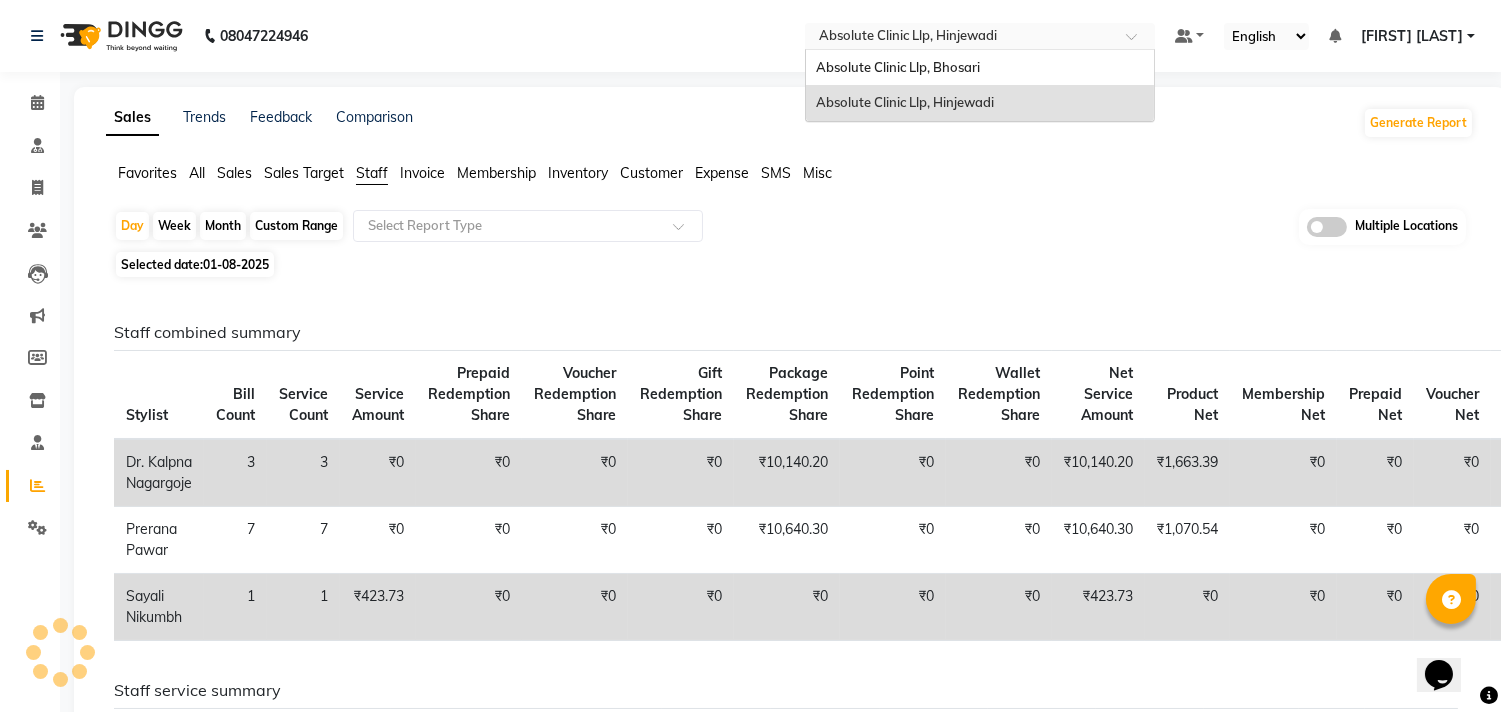 click at bounding box center (960, 38) 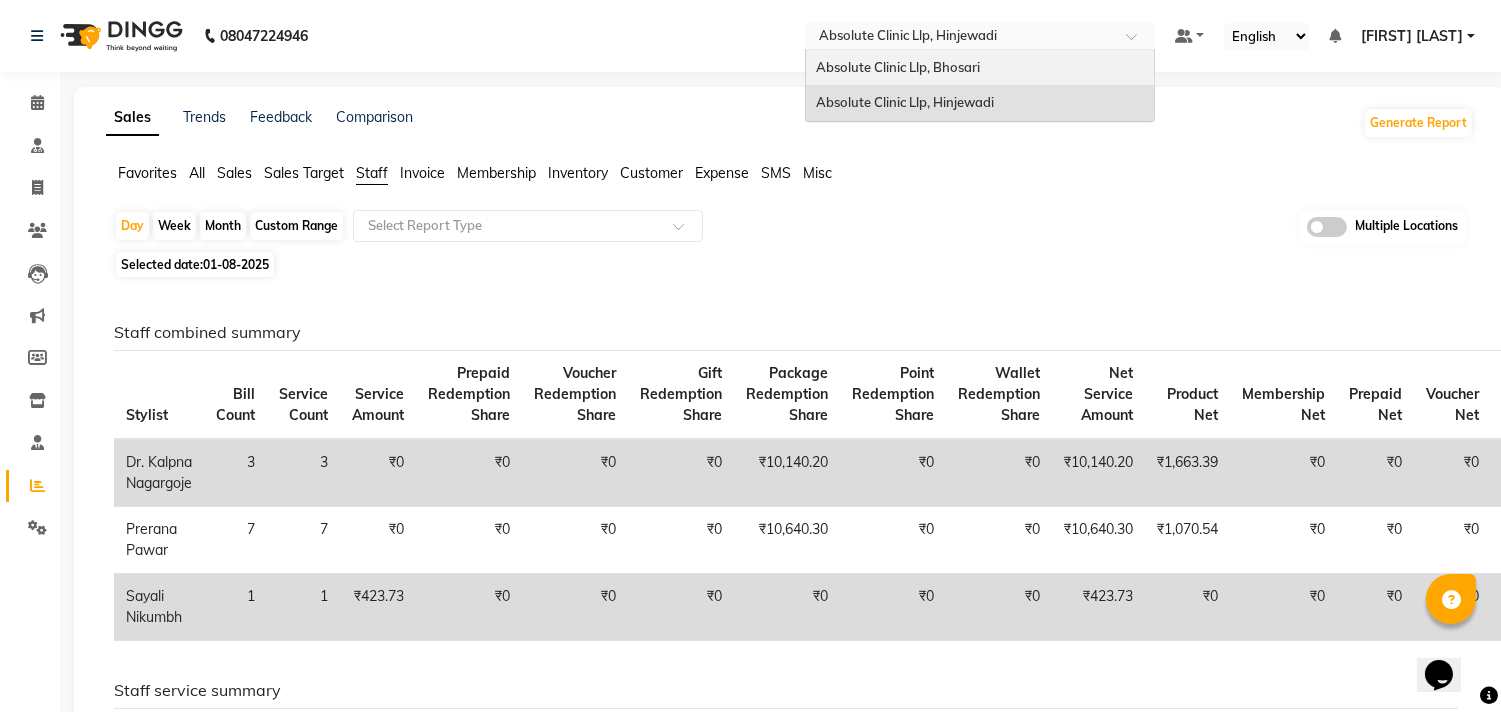 click on "Absolute Clinic Llp, Bhosari" at bounding box center (898, 67) 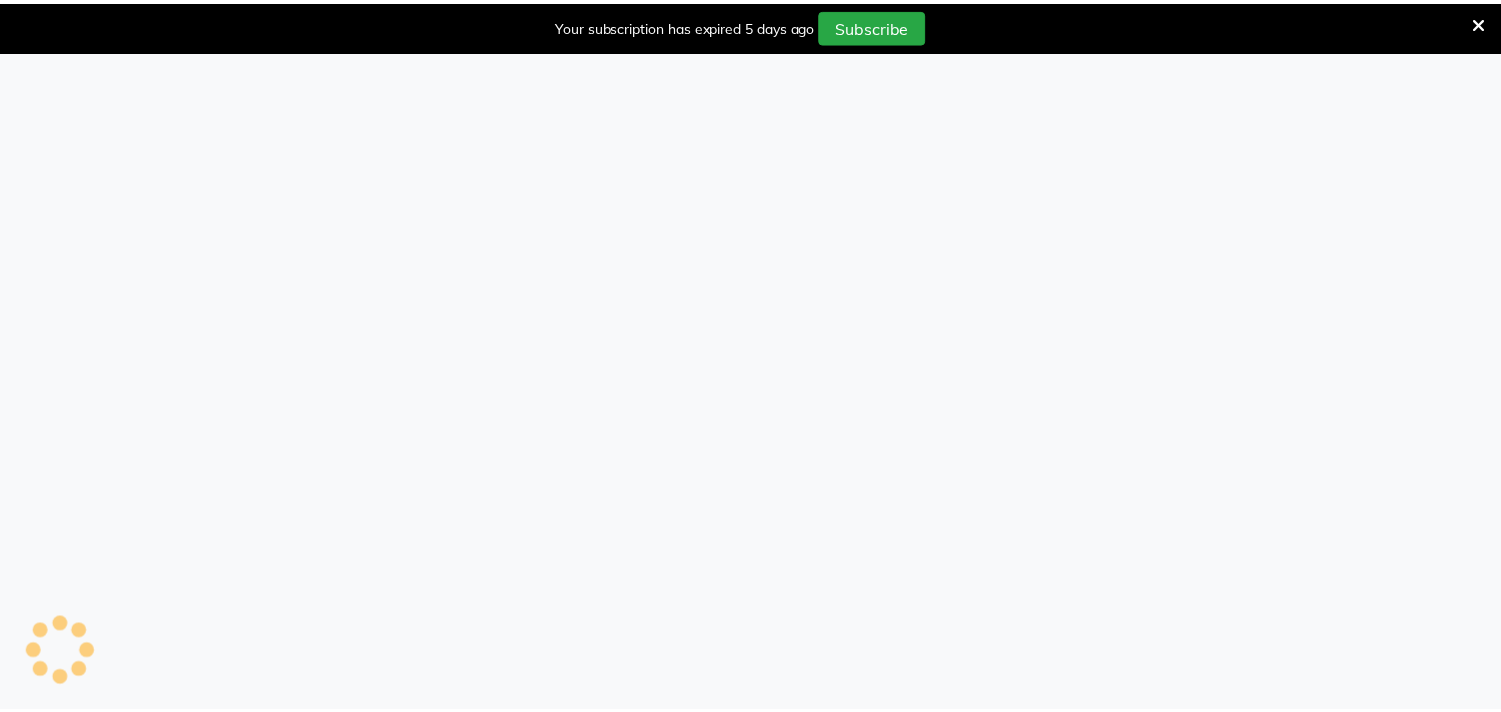 scroll, scrollTop: 0, scrollLeft: 0, axis: both 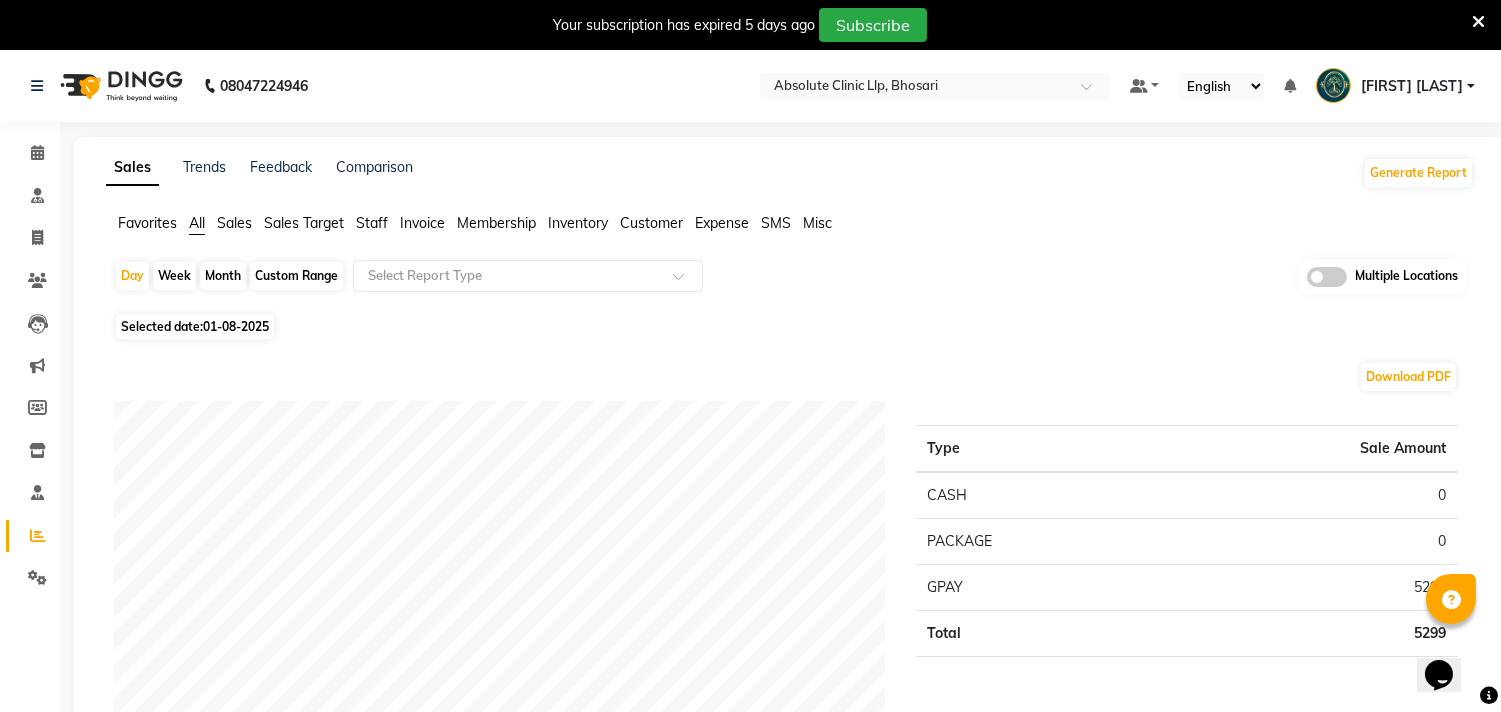 click on "Month" 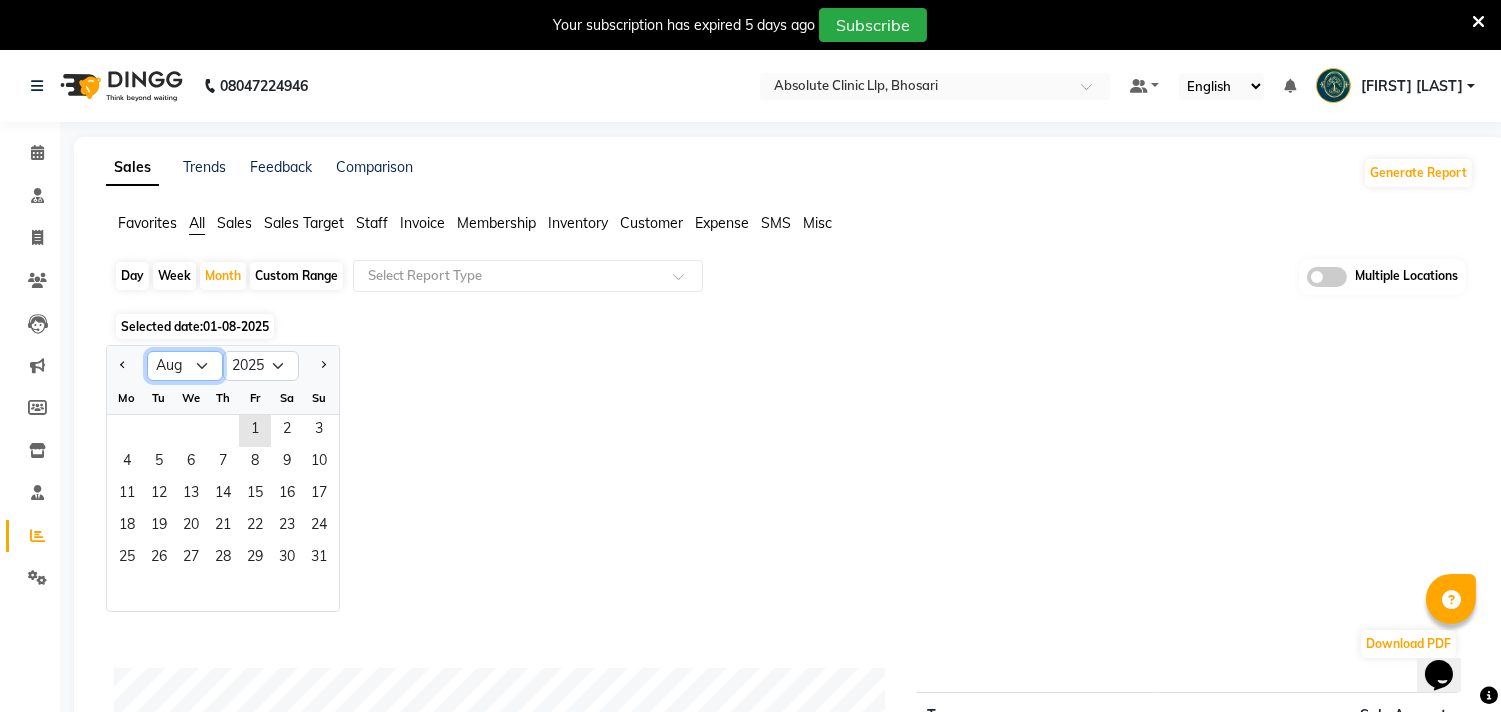 click on "Jan Feb Mar Apr May Jun Jul Aug Sep Oct Nov Dec" 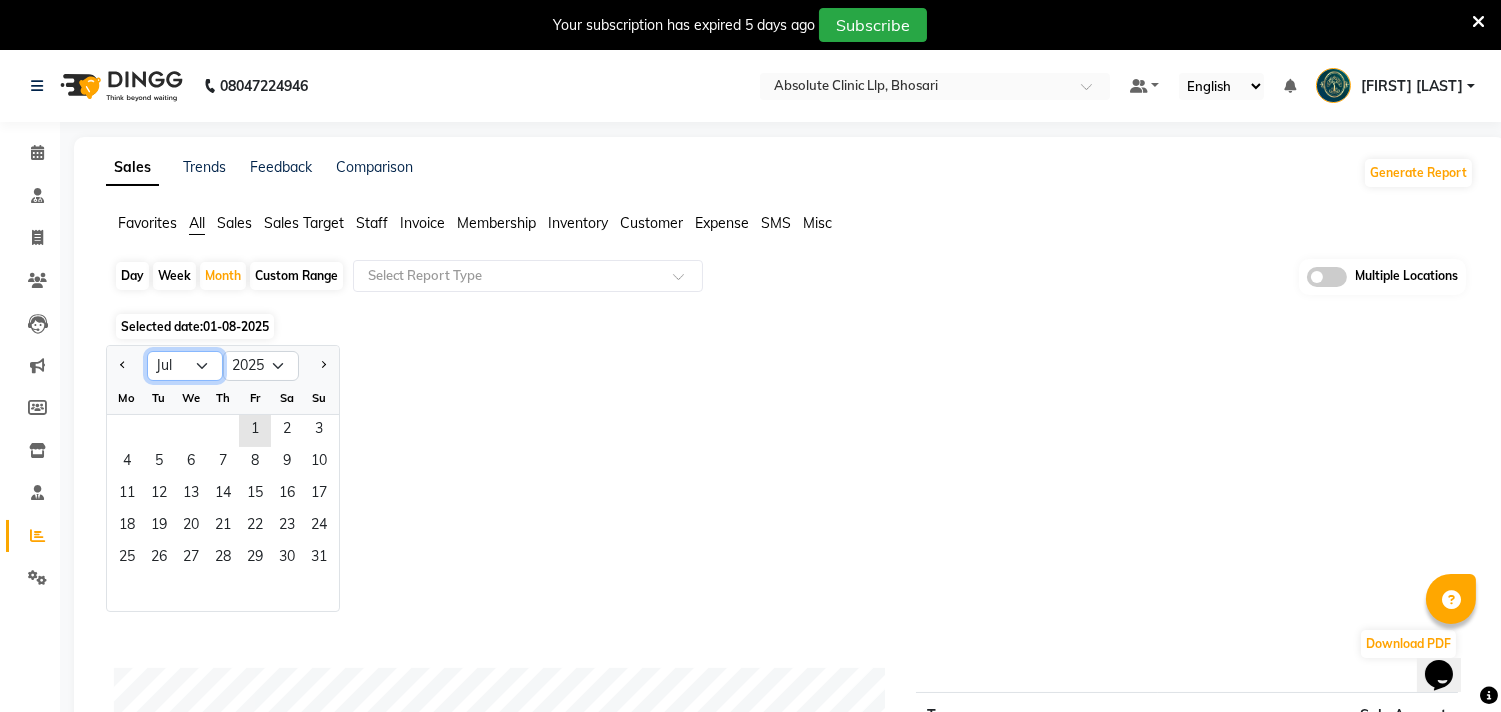 click on "Jan Feb Mar Apr May Jun Jul Aug Sep Oct Nov Dec" 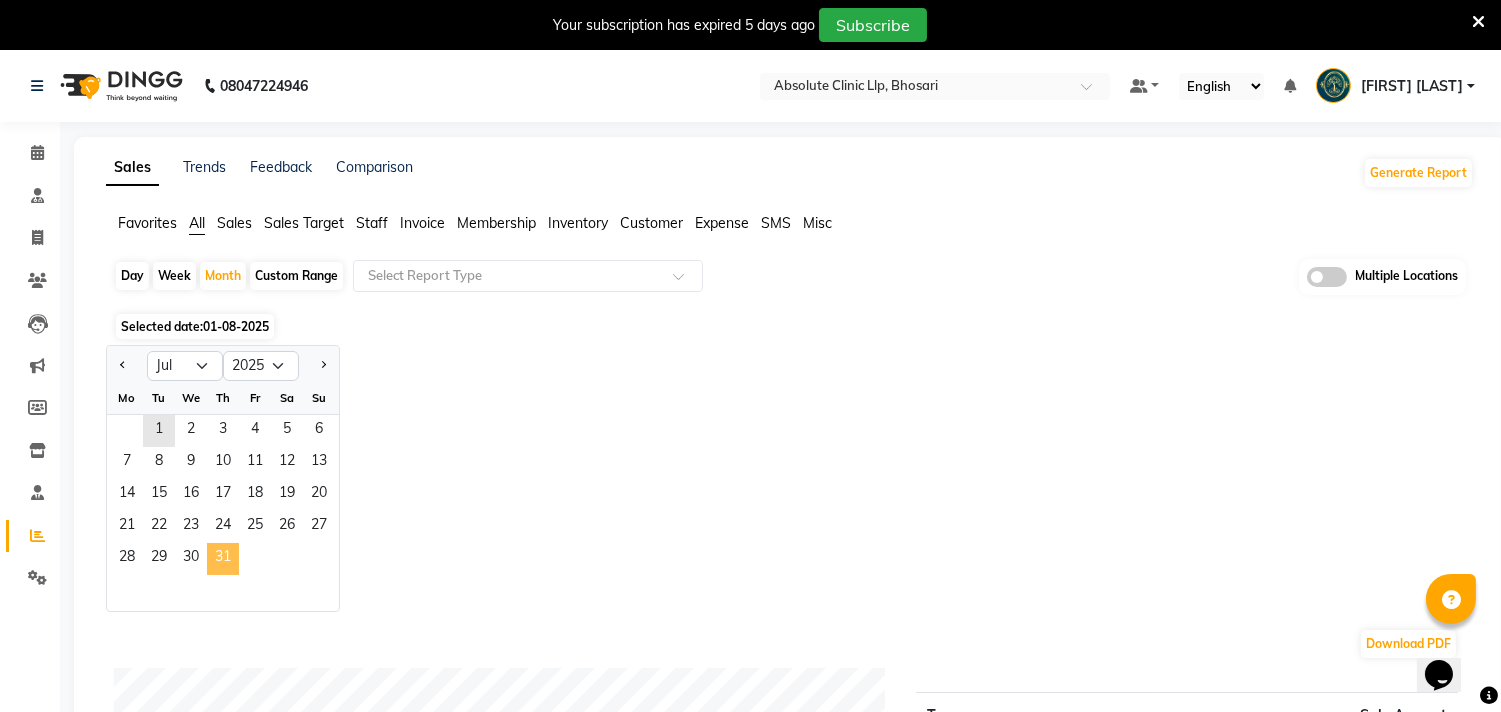 click on "31" 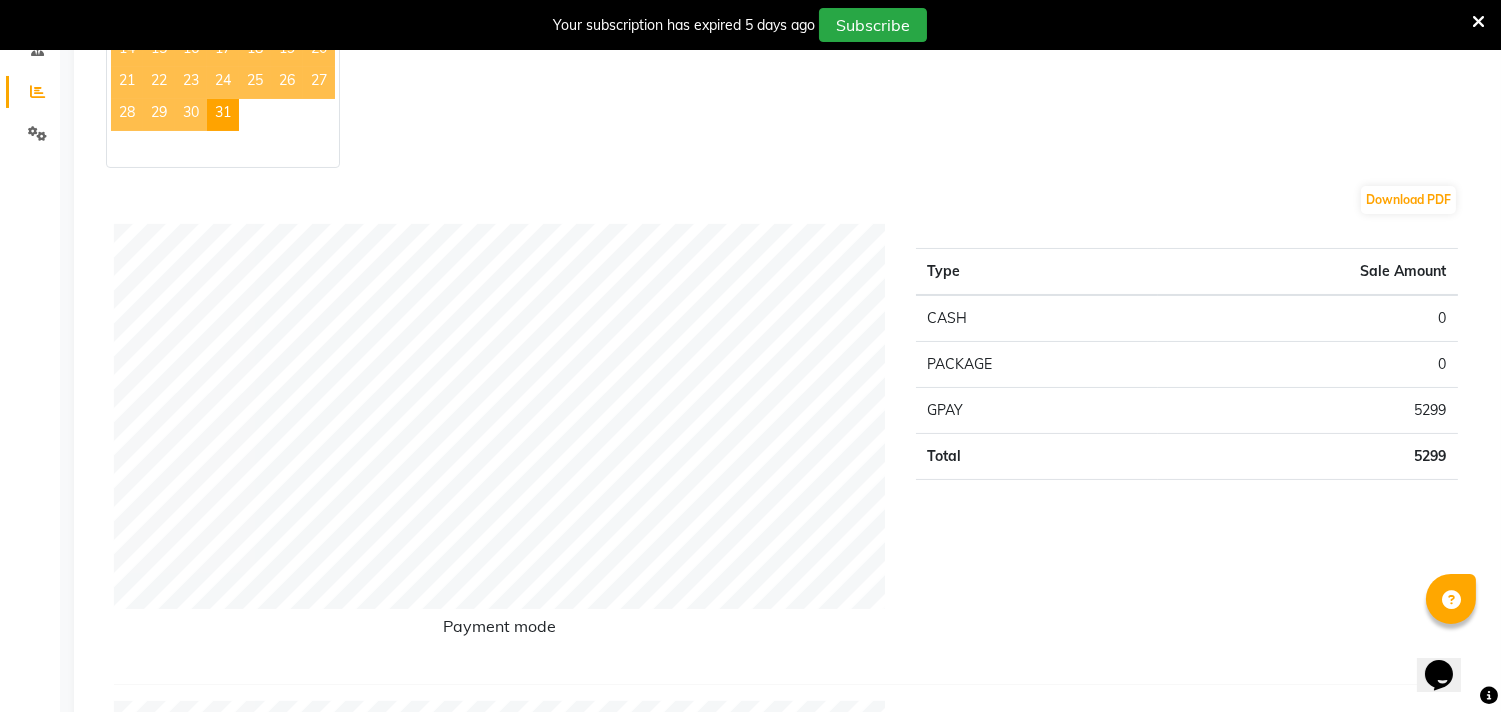 scroll, scrollTop: 0, scrollLeft: 0, axis: both 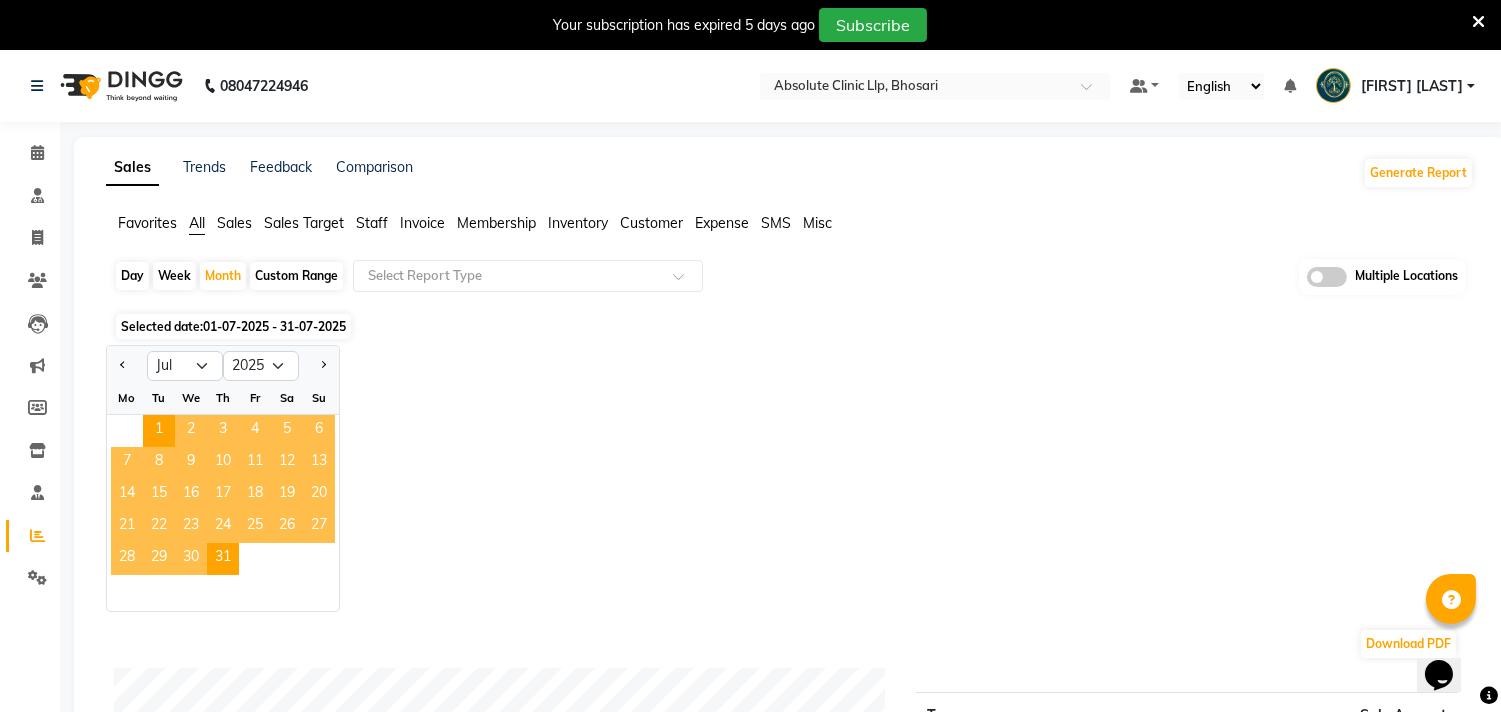 click on "Staff" 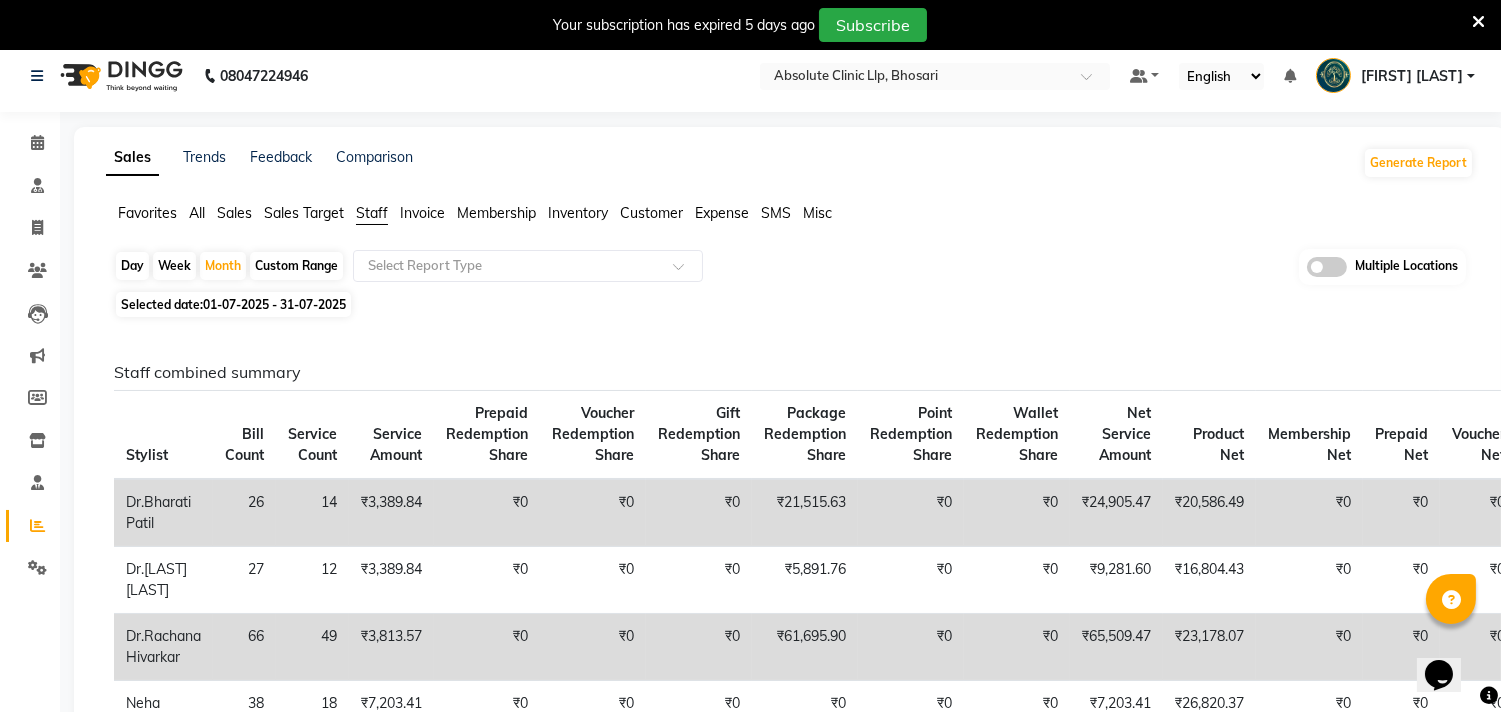 scroll, scrollTop: 0, scrollLeft: 0, axis: both 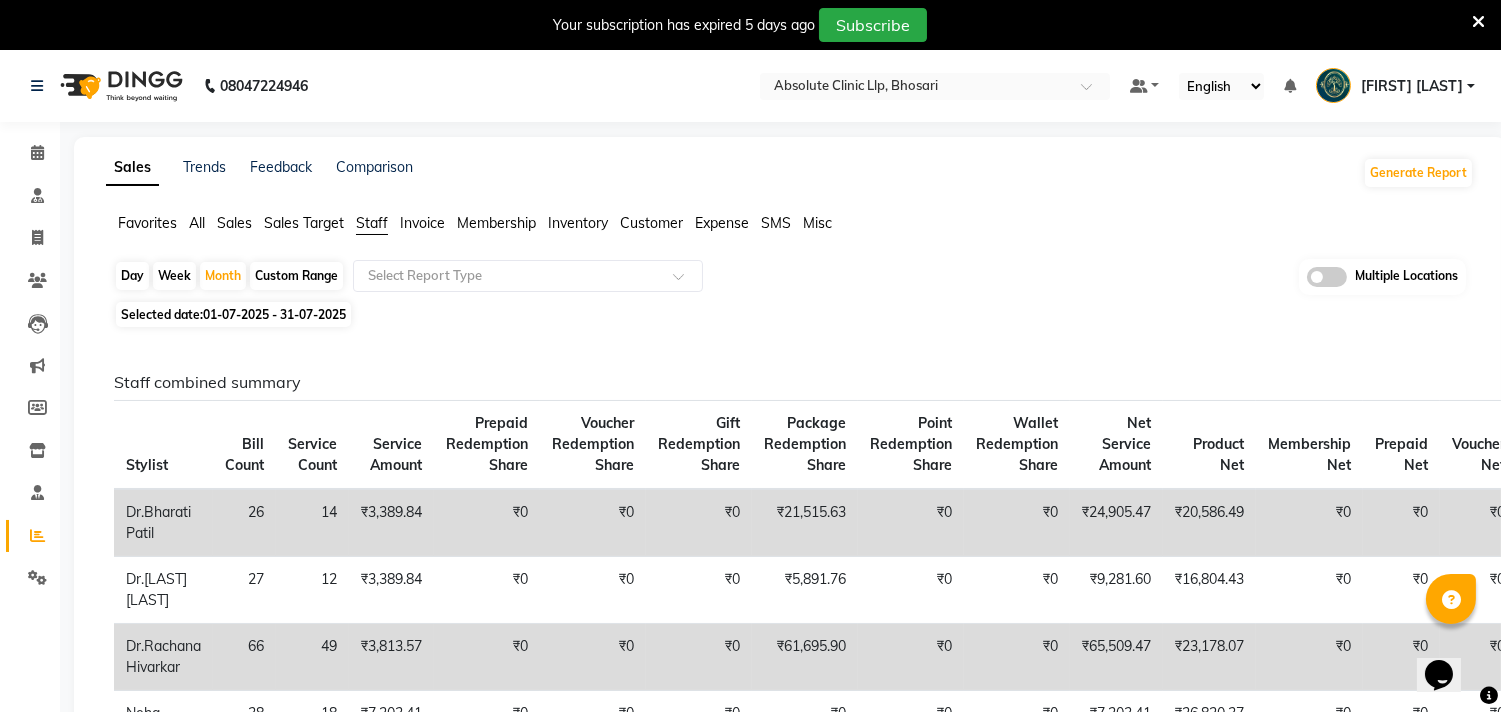 click 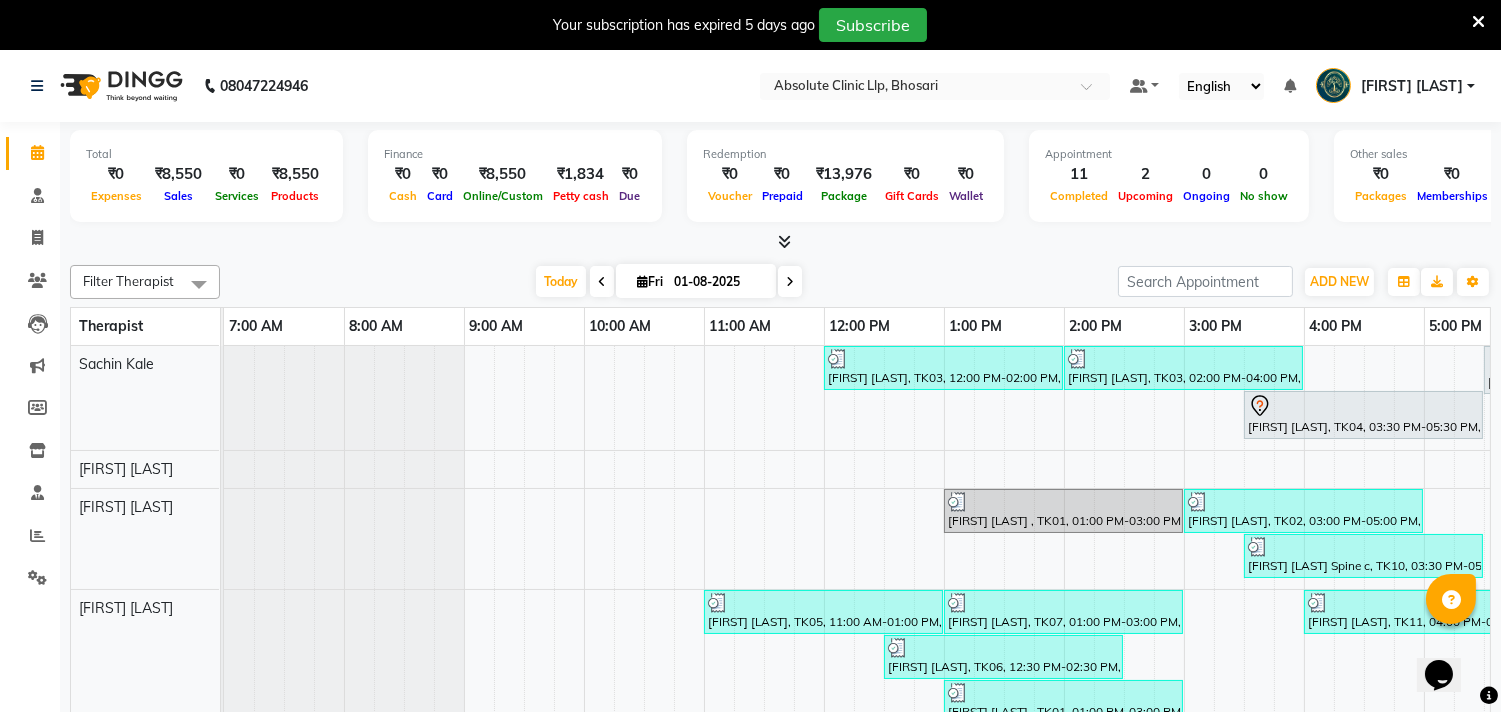 click at bounding box center (1478, 22) 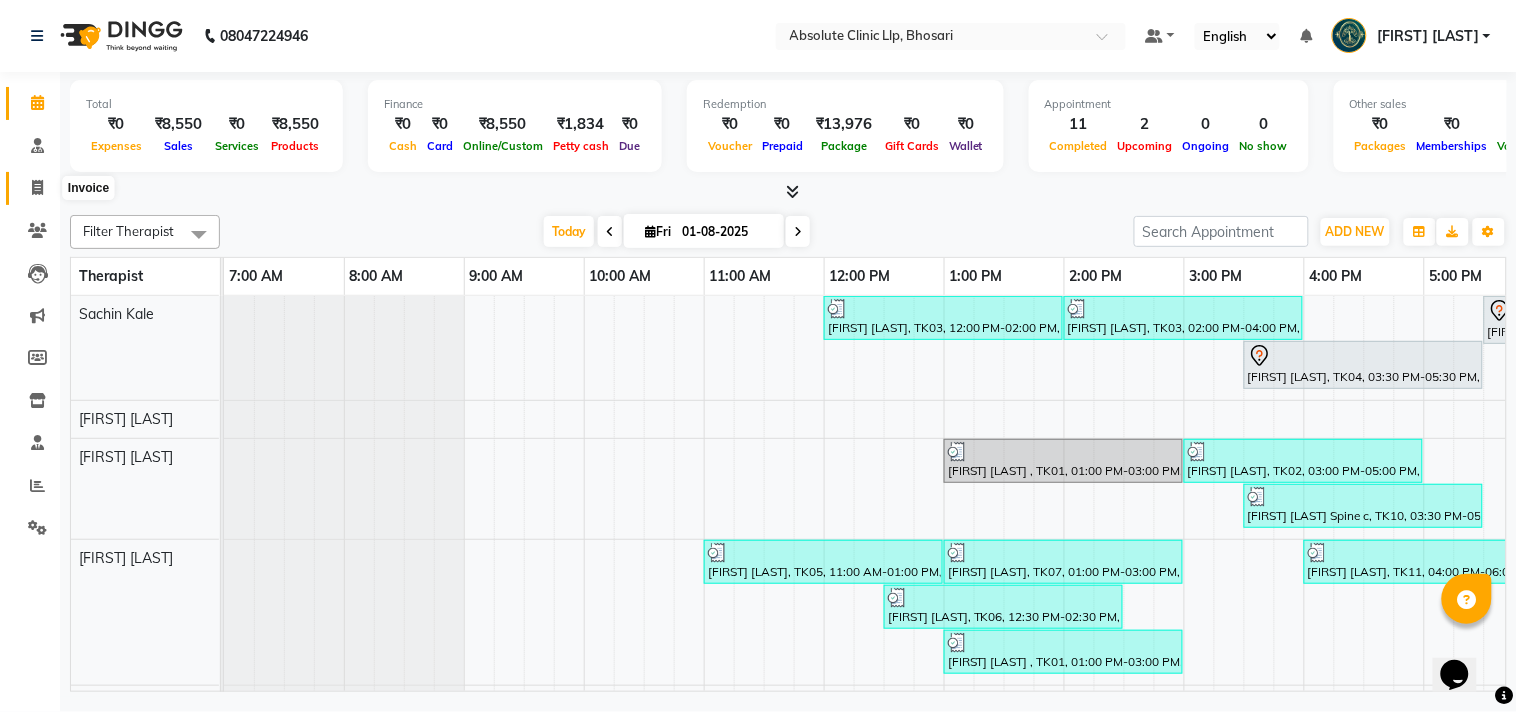 click 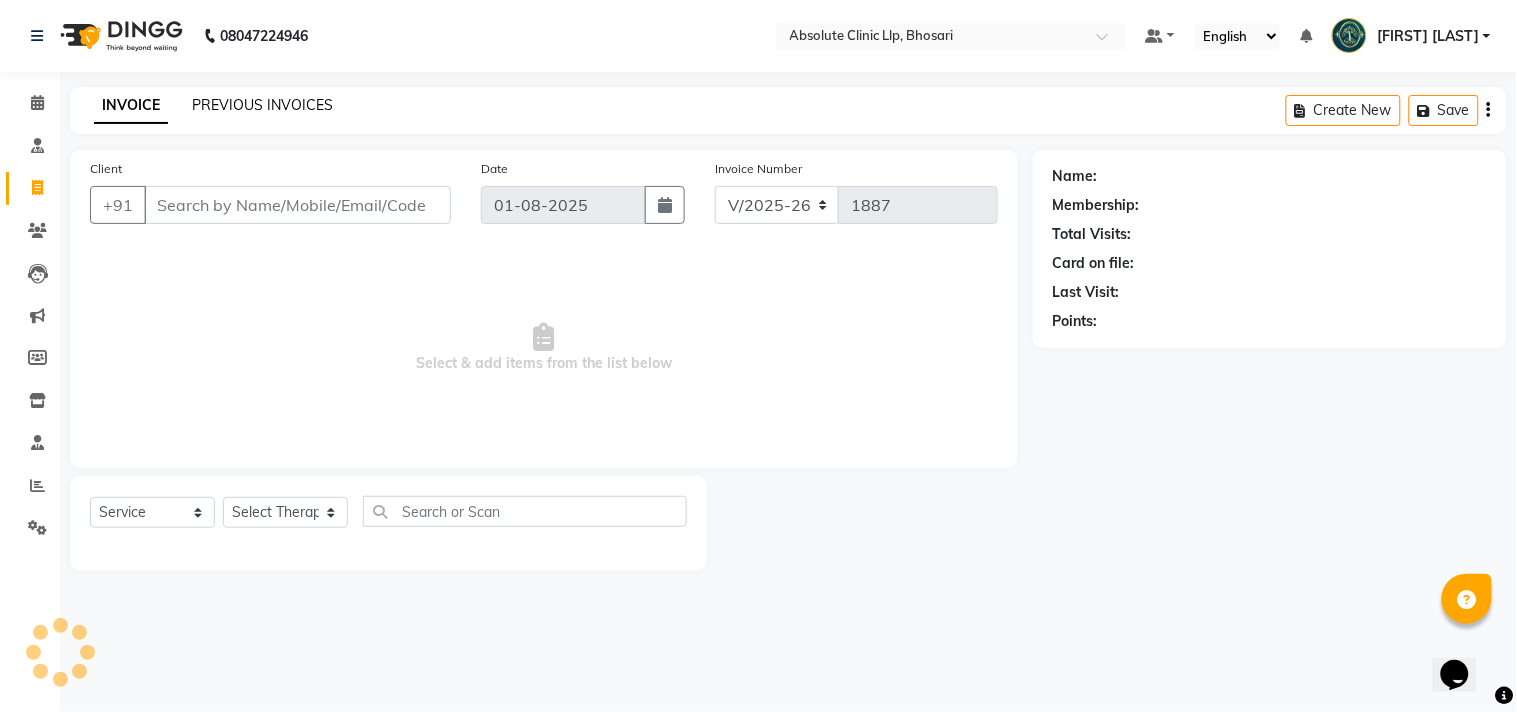click on "PREVIOUS INVOICES" 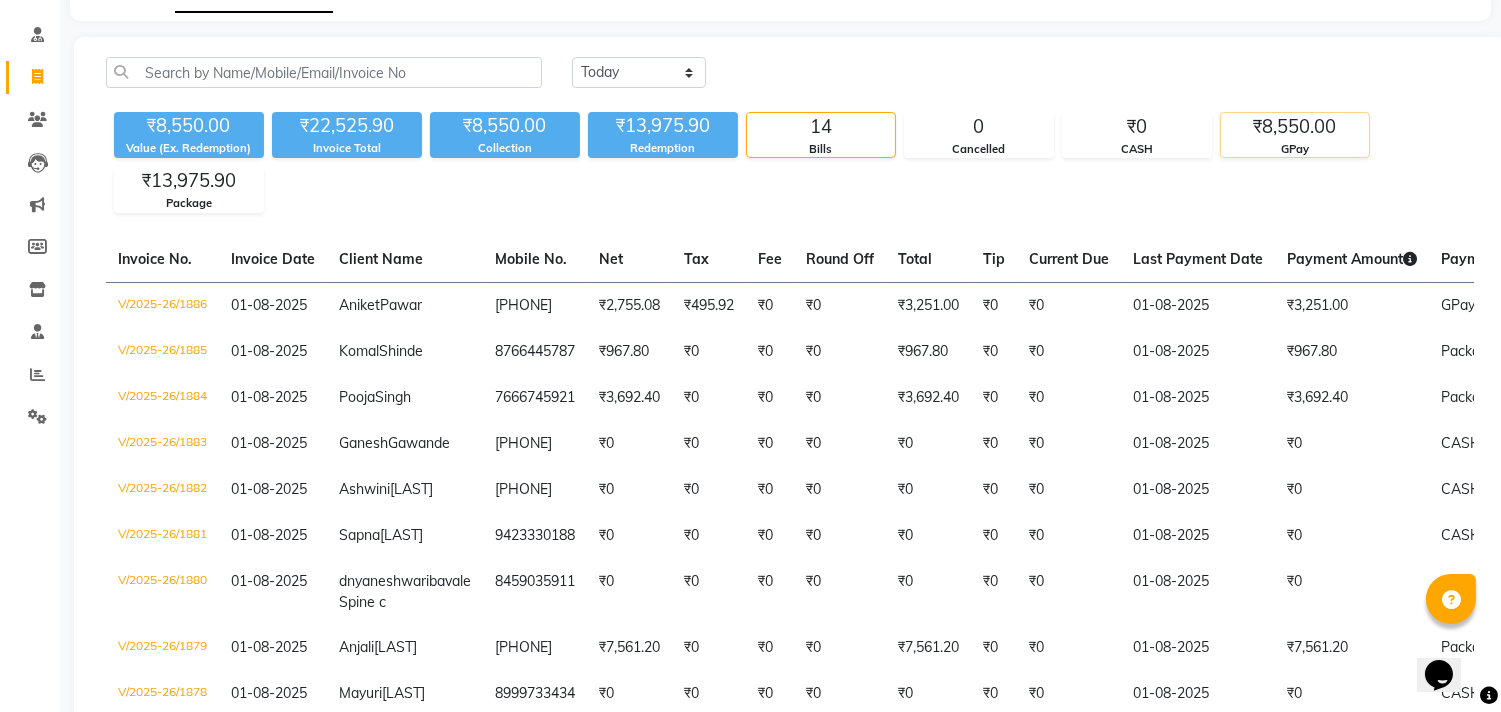 click on "₹8,550.00" 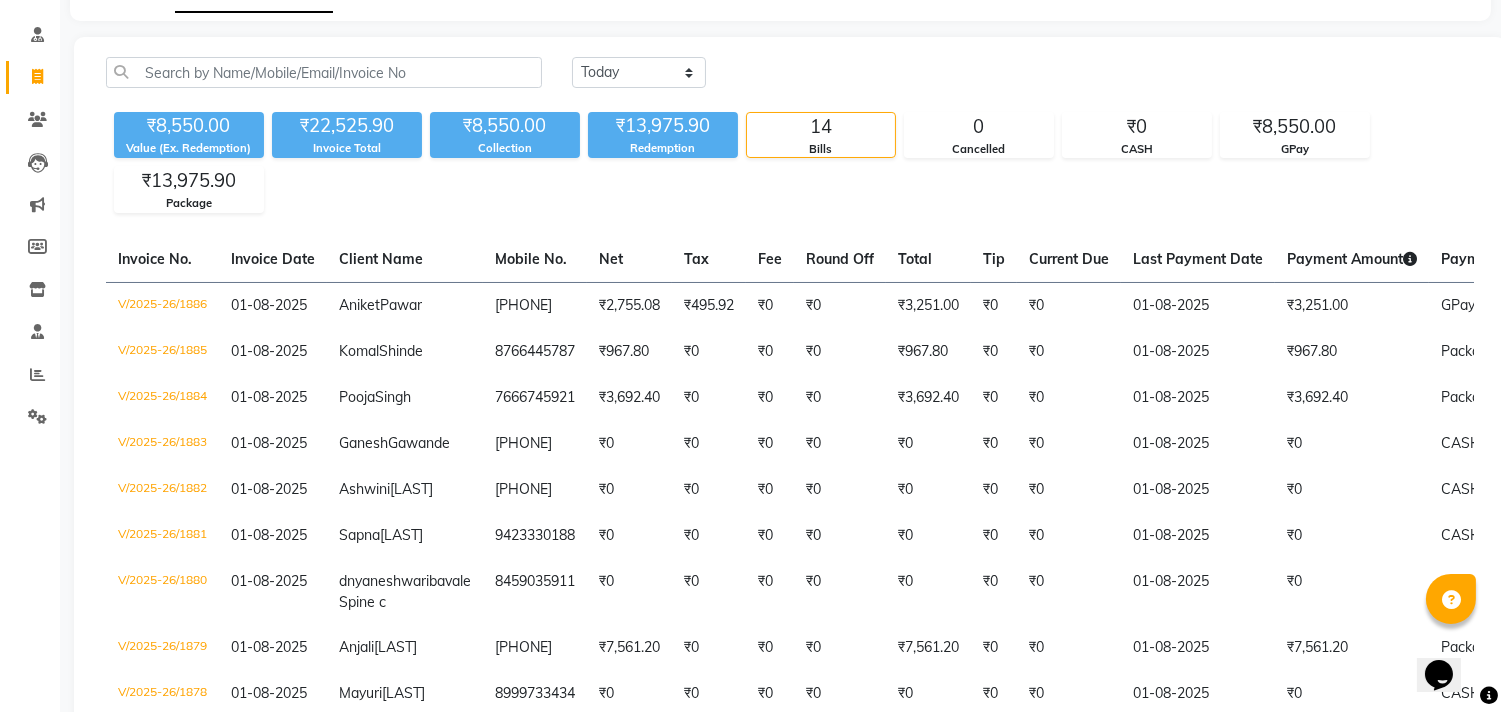 scroll, scrollTop: 51, scrollLeft: 0, axis: vertical 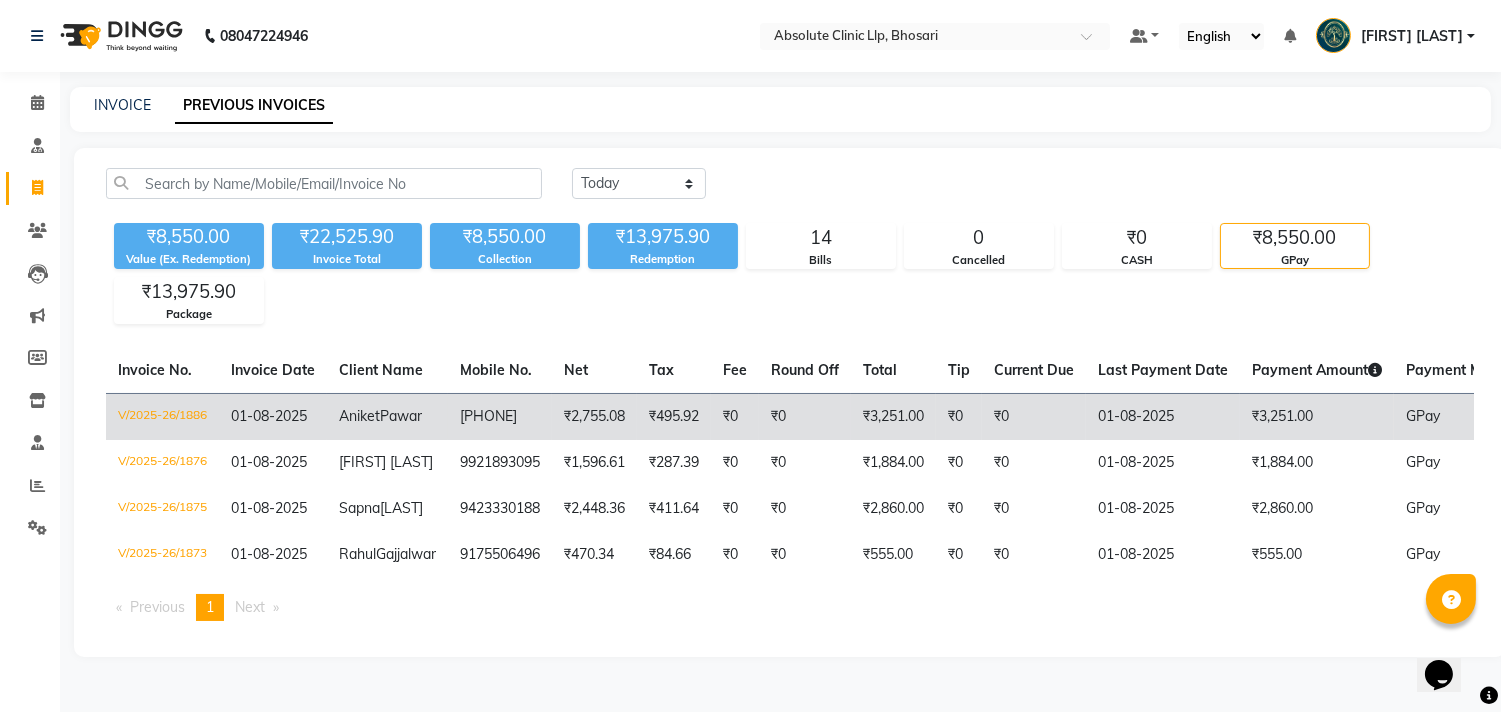 click on "V/2025-26/1886" 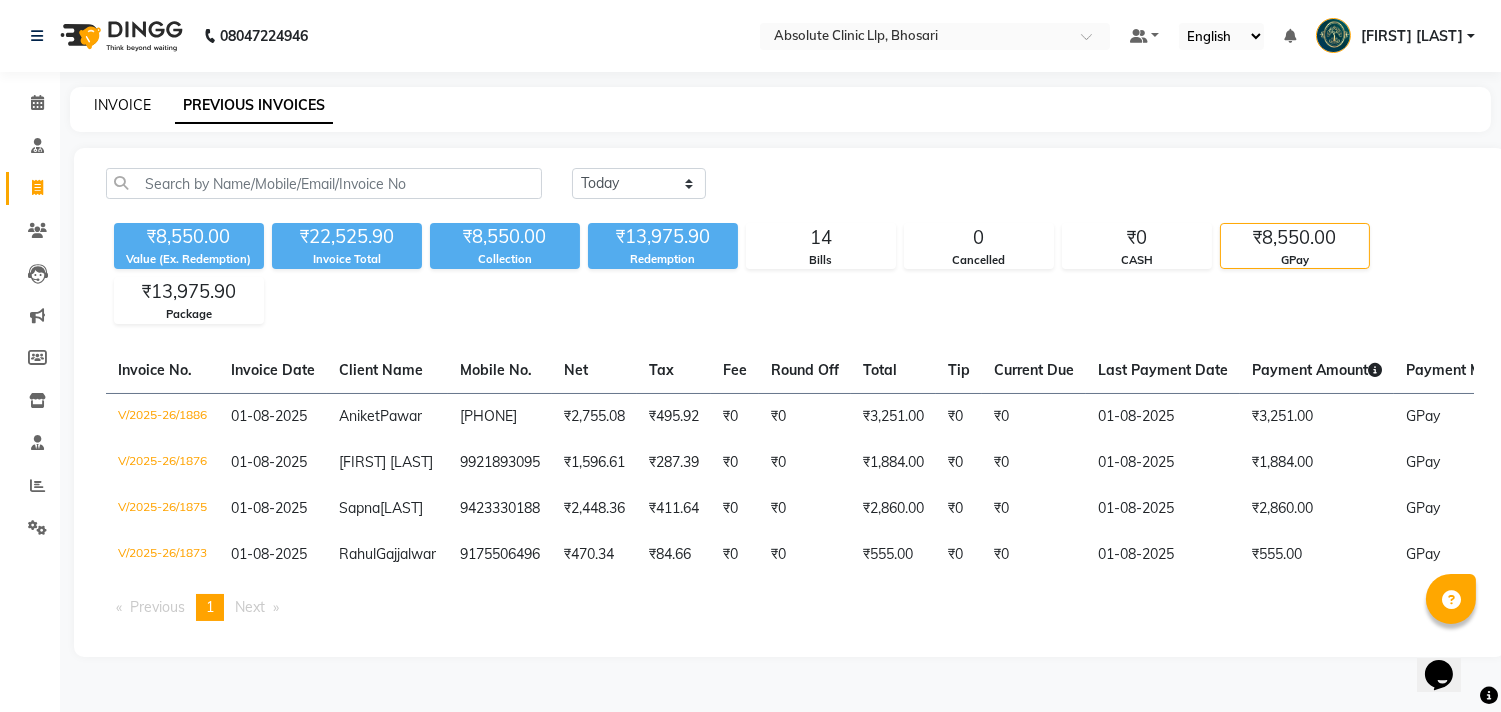 click on "INVOICE" 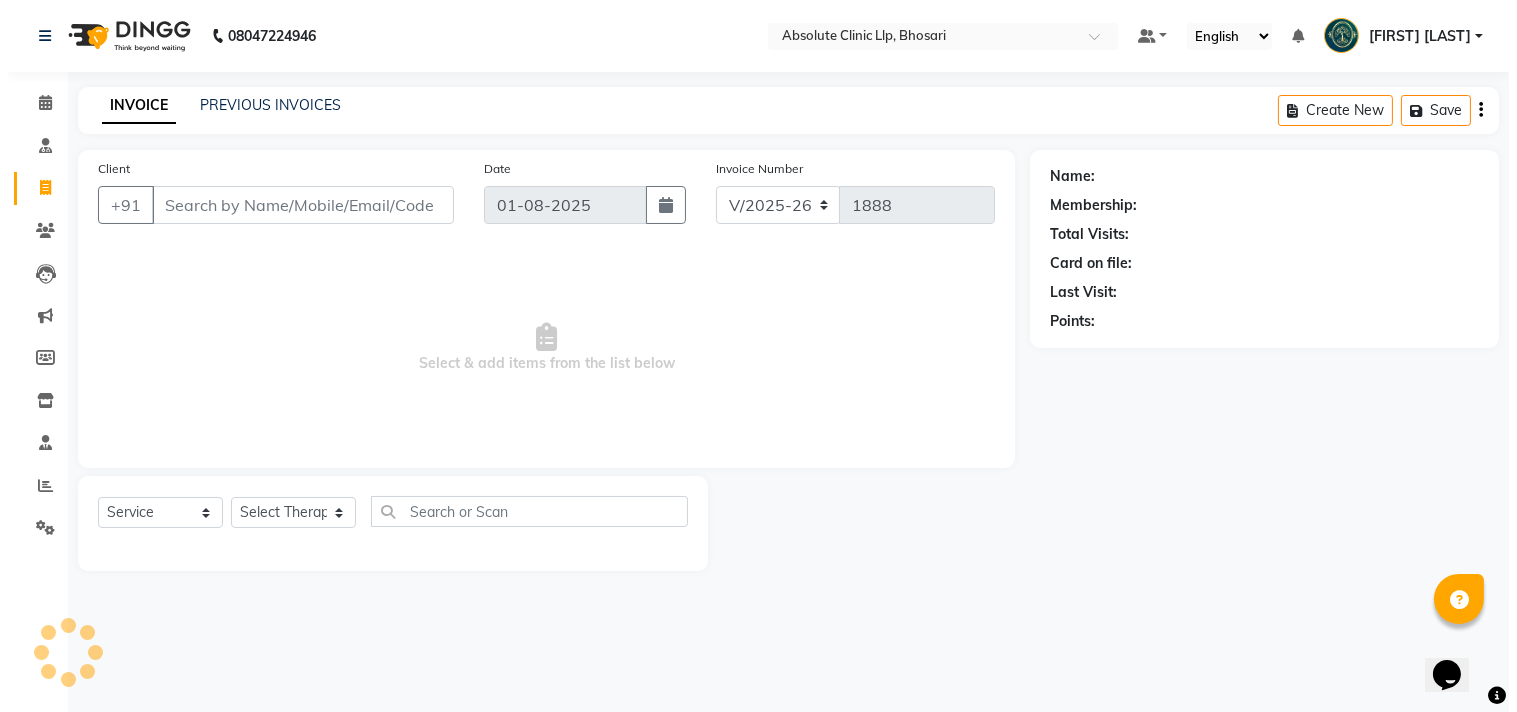 scroll, scrollTop: 0, scrollLeft: 0, axis: both 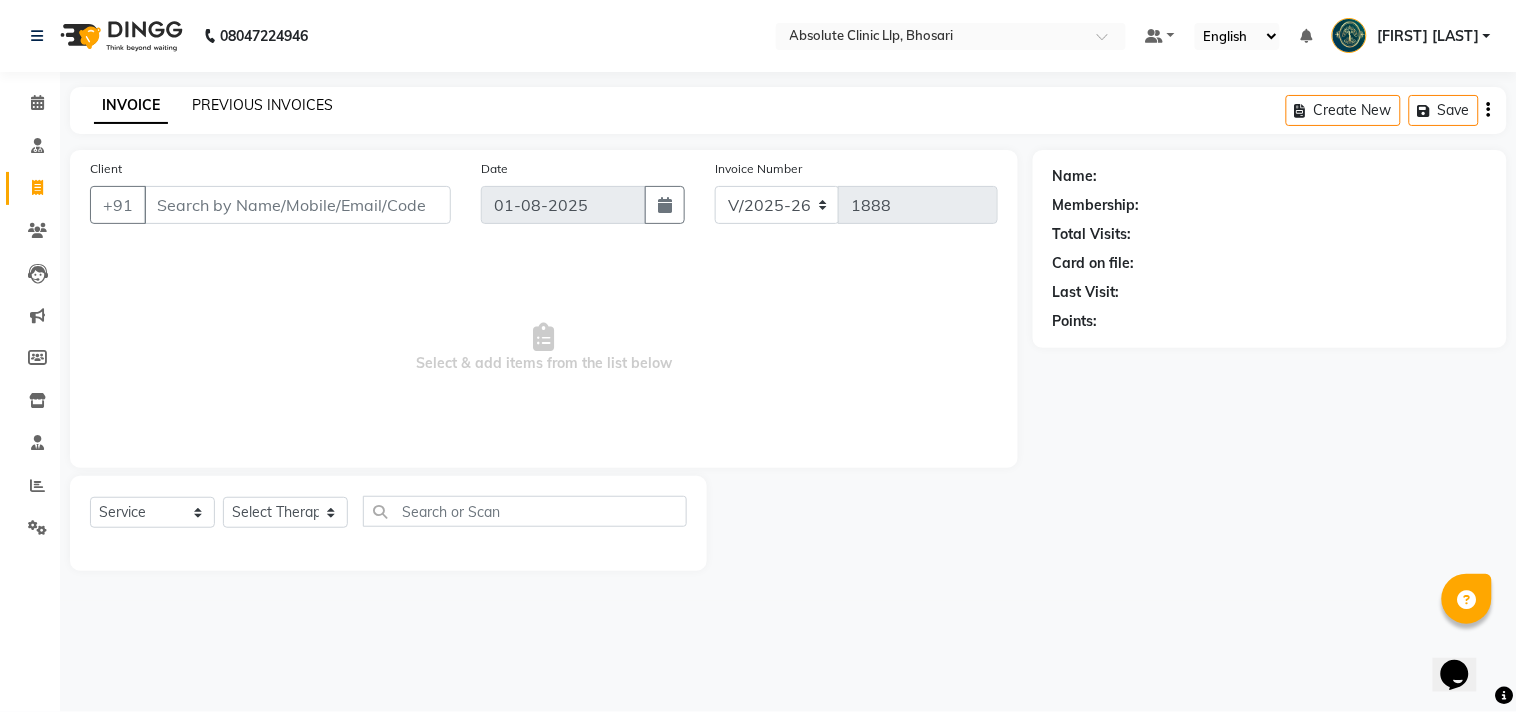 click on "PREVIOUS INVOICES" 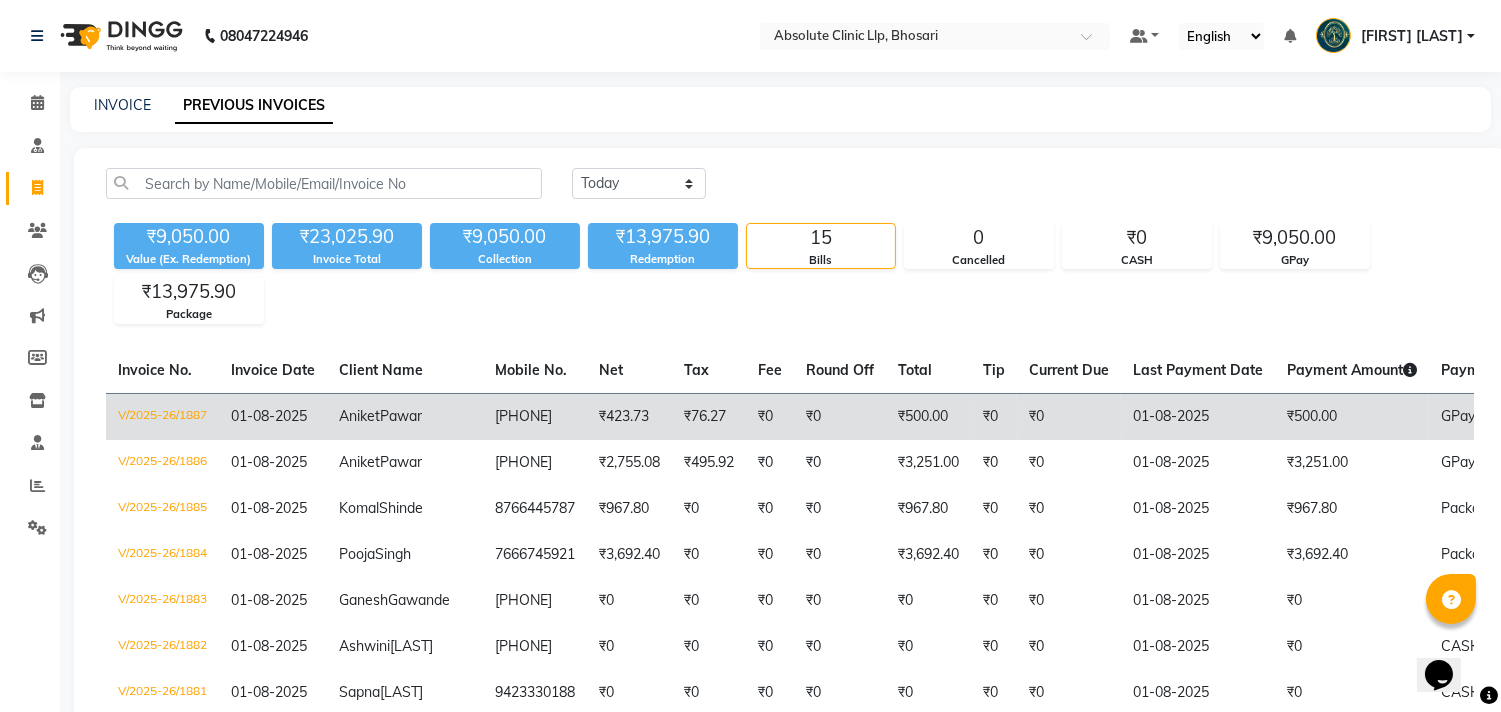 click on "V/2025-26/1887" 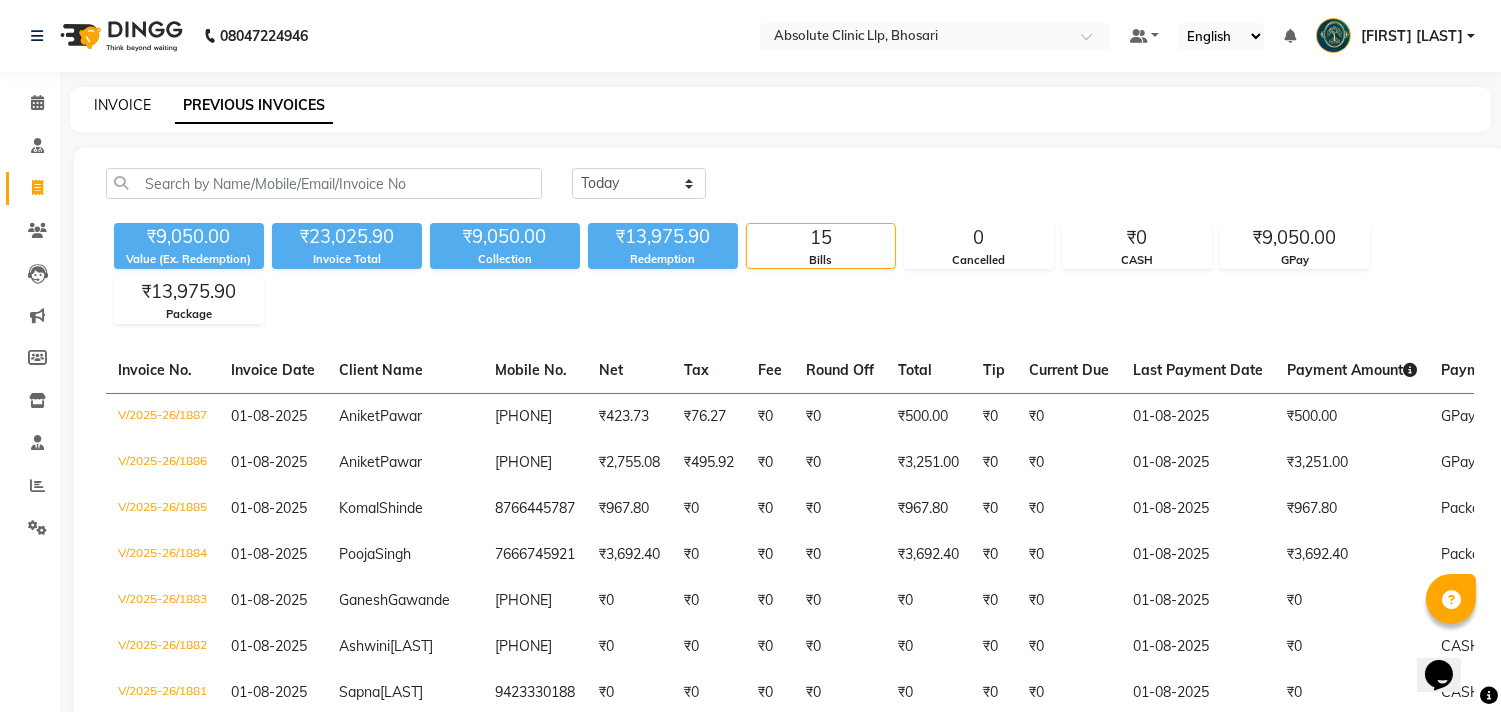 click on "INVOICE" 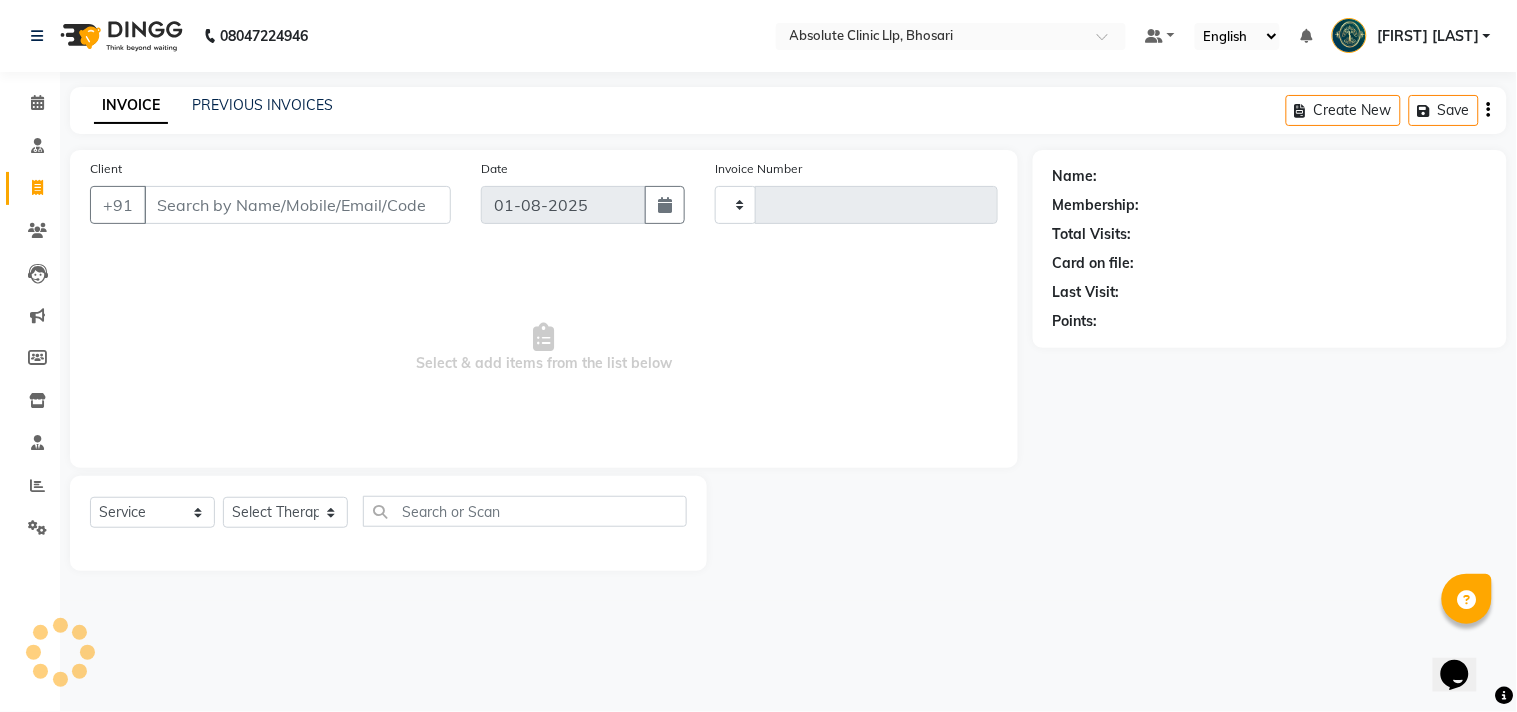 type on "1888" 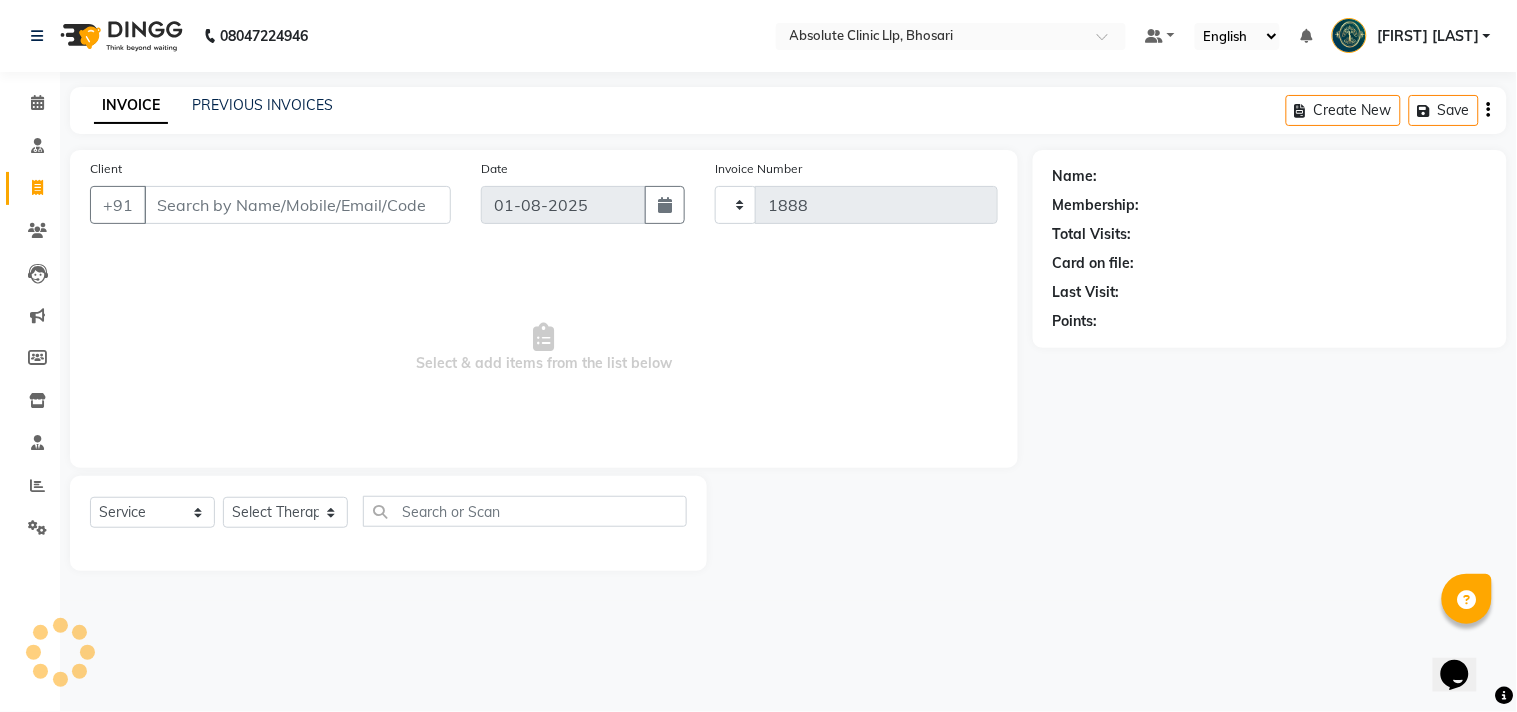 select on "4706" 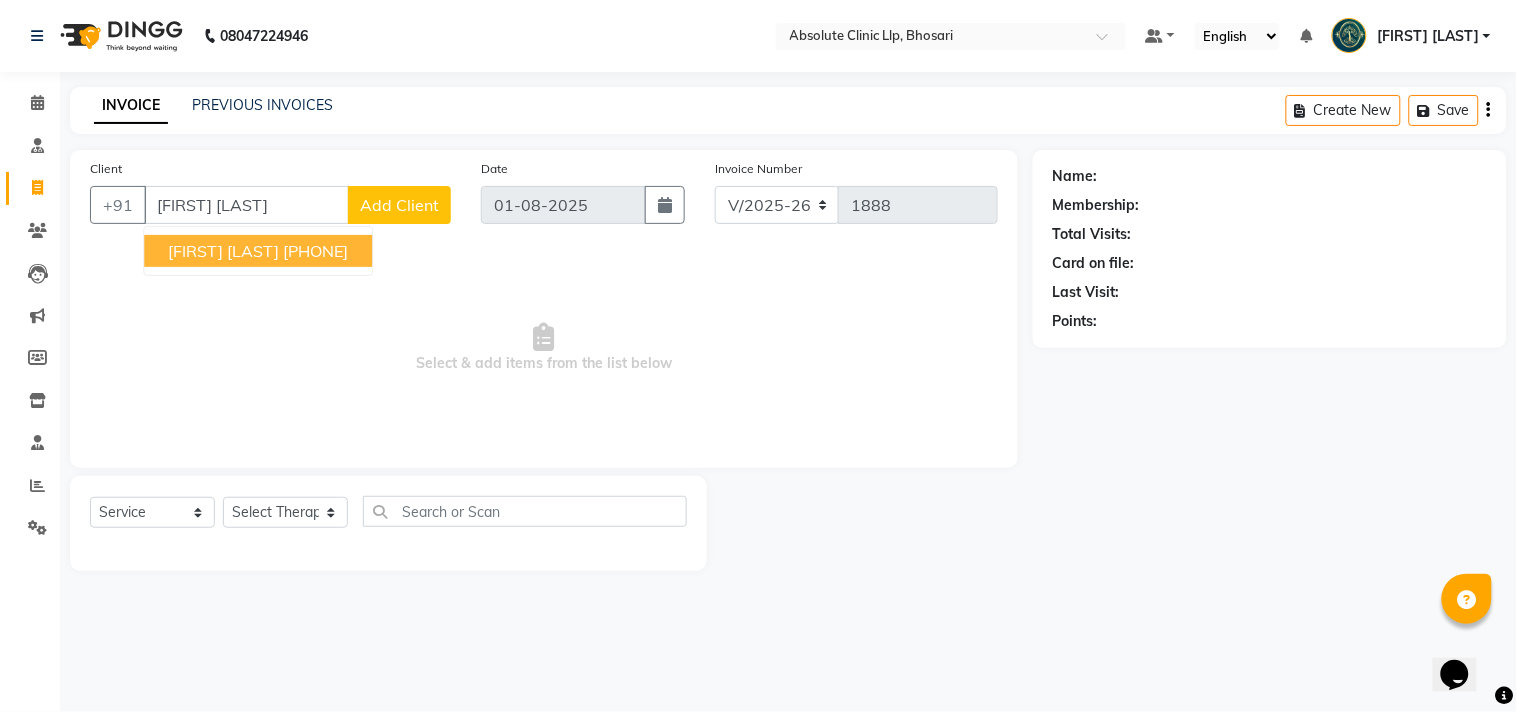 click on "Sagar Talekar" at bounding box center [223, 251] 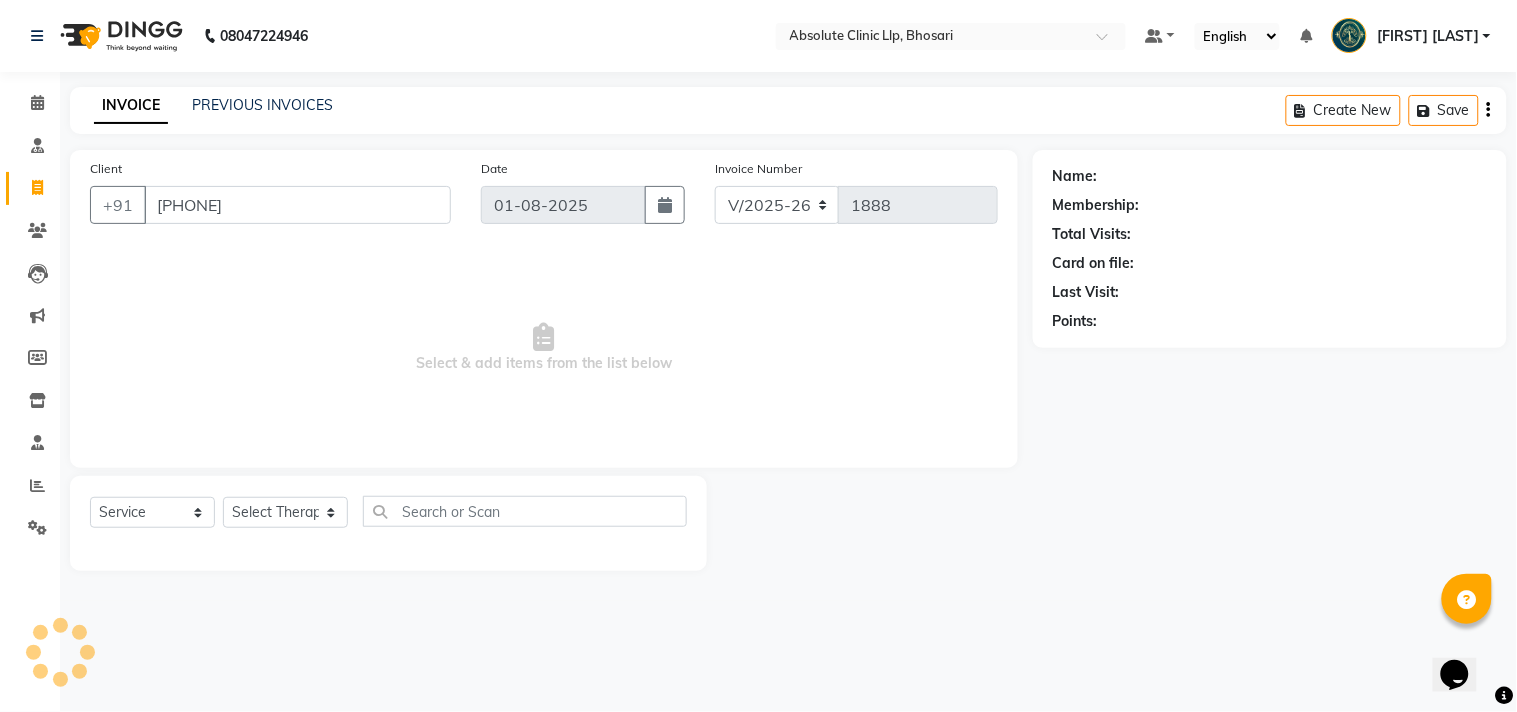 type on "9762823261" 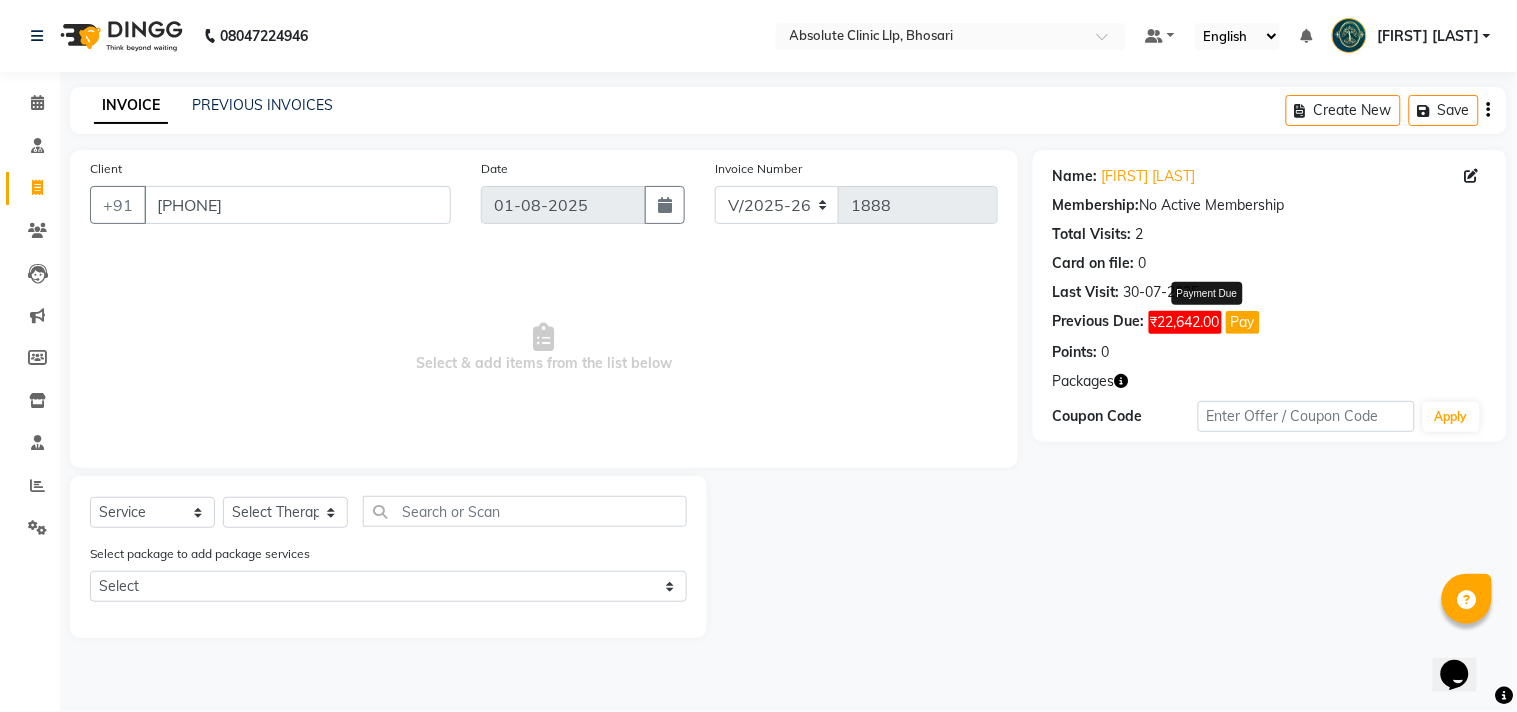 click on "Pay" 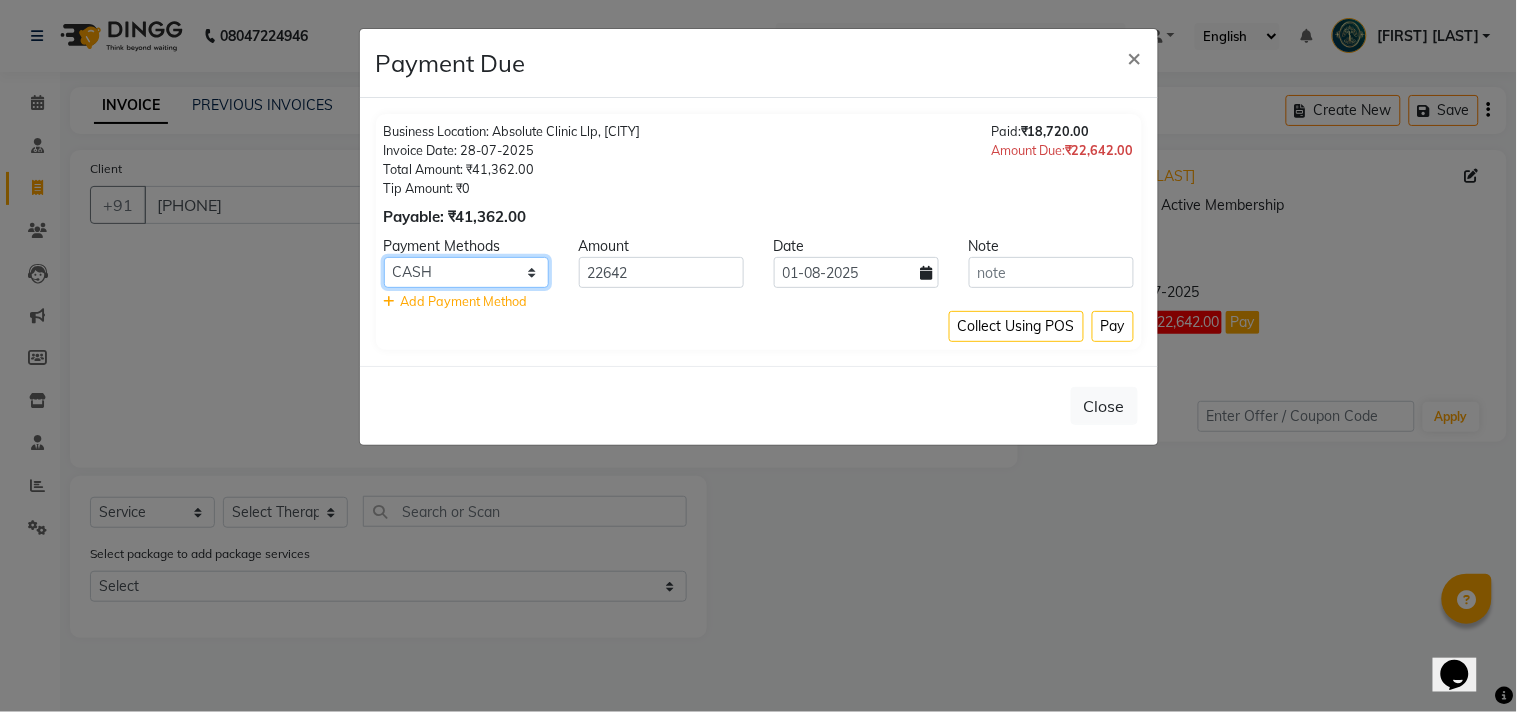 click on "CASH Cheque Complimentary BFL GMoney LoanTap SaveIN CARD GPay" 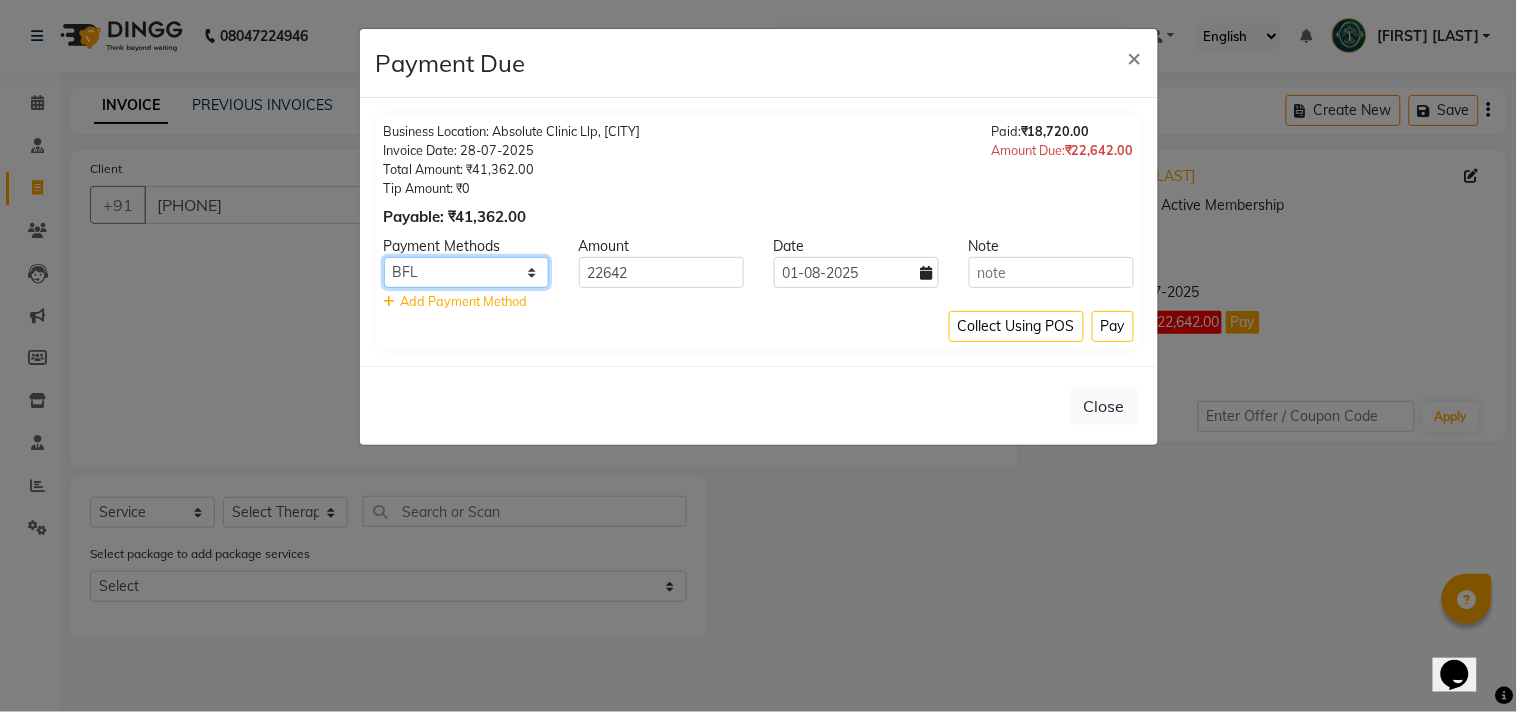 click on "CASH Cheque Complimentary BFL GMoney LoanTap SaveIN CARD GPay" 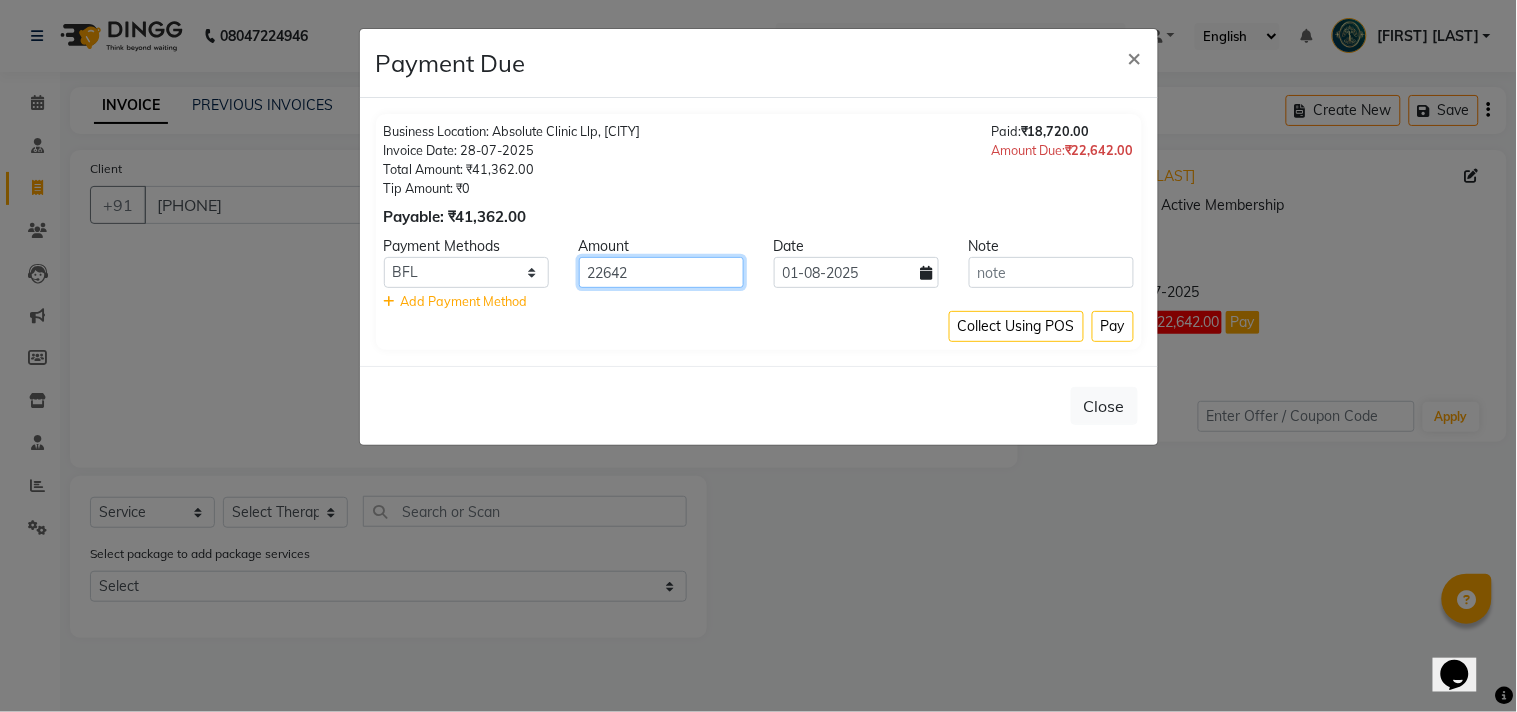 drag, startPoint x: 634, startPoint y: 272, endPoint x: 564, endPoint y: 282, distance: 70.71068 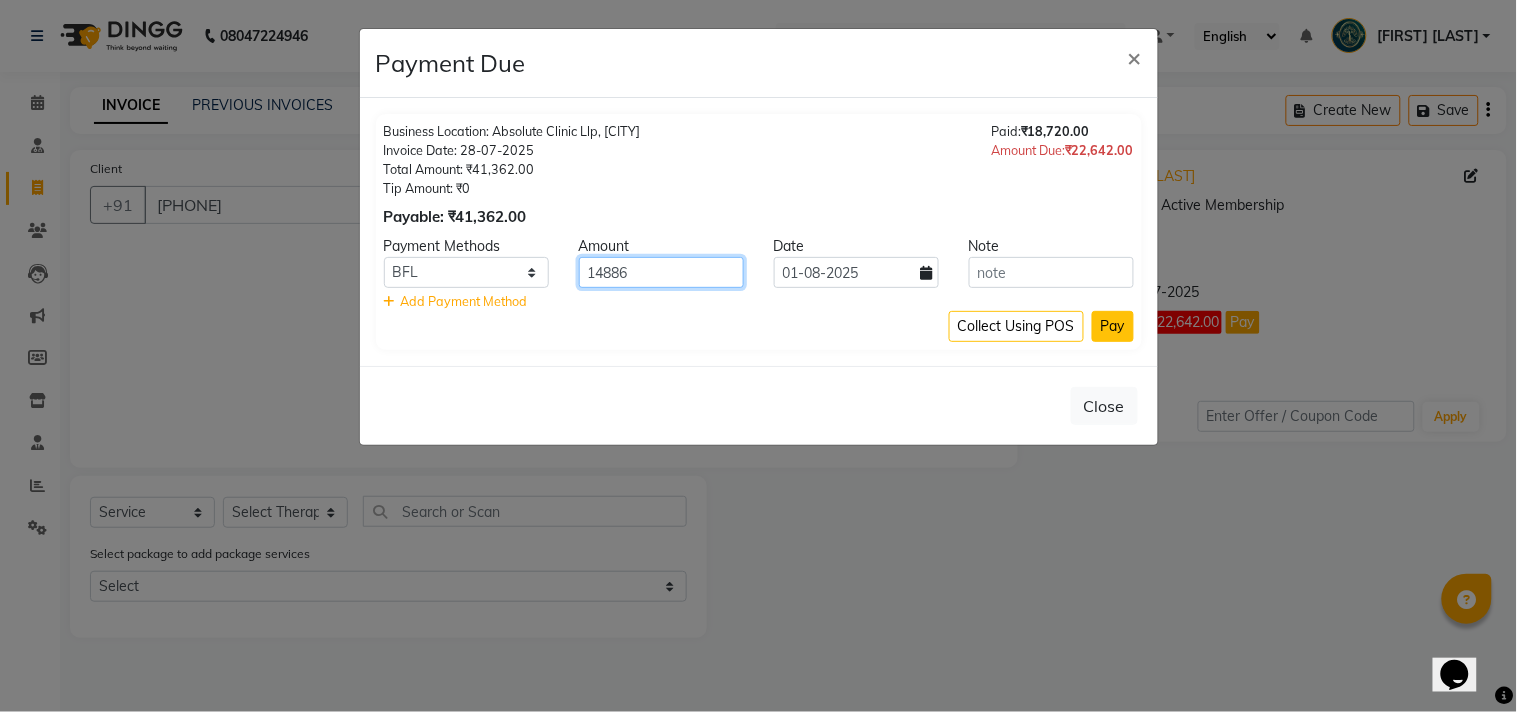 type on "14886" 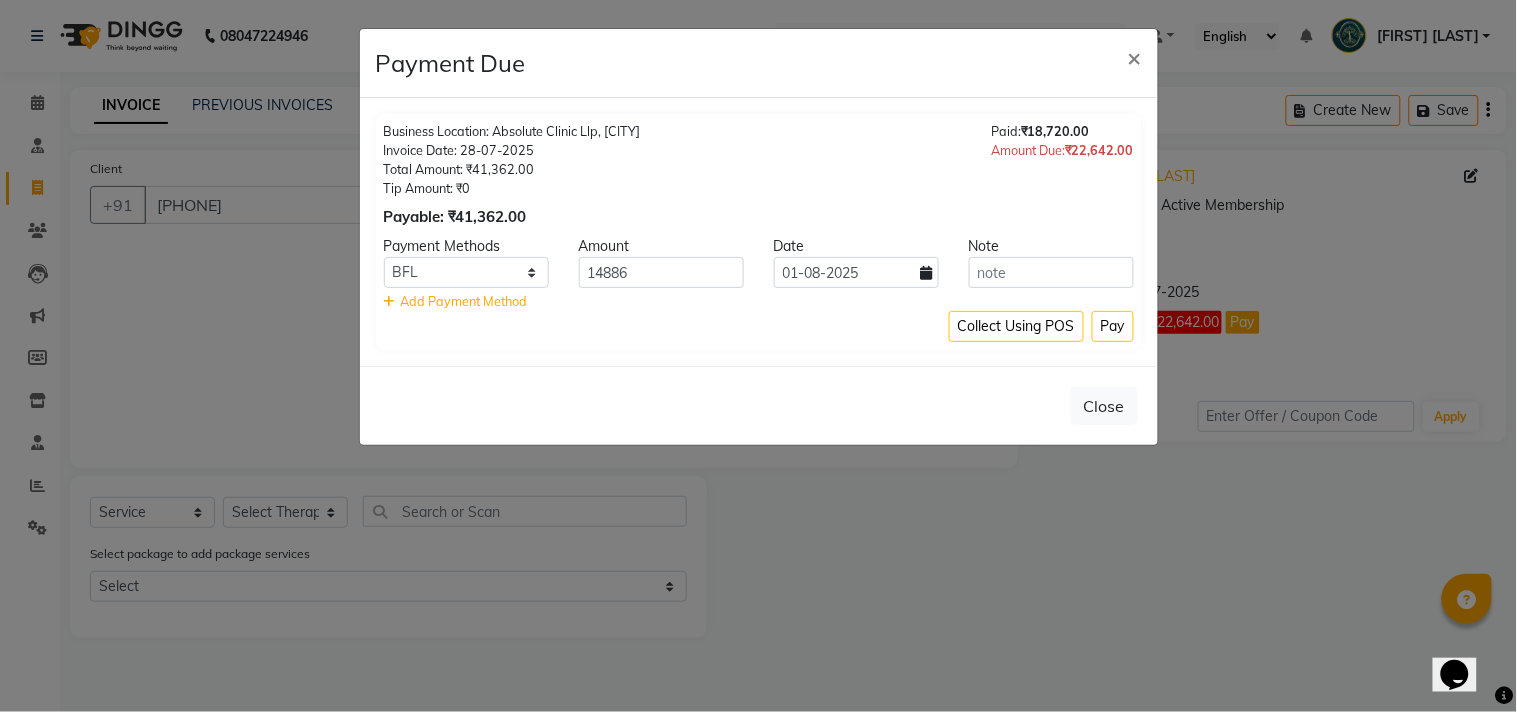 click on "Pay" 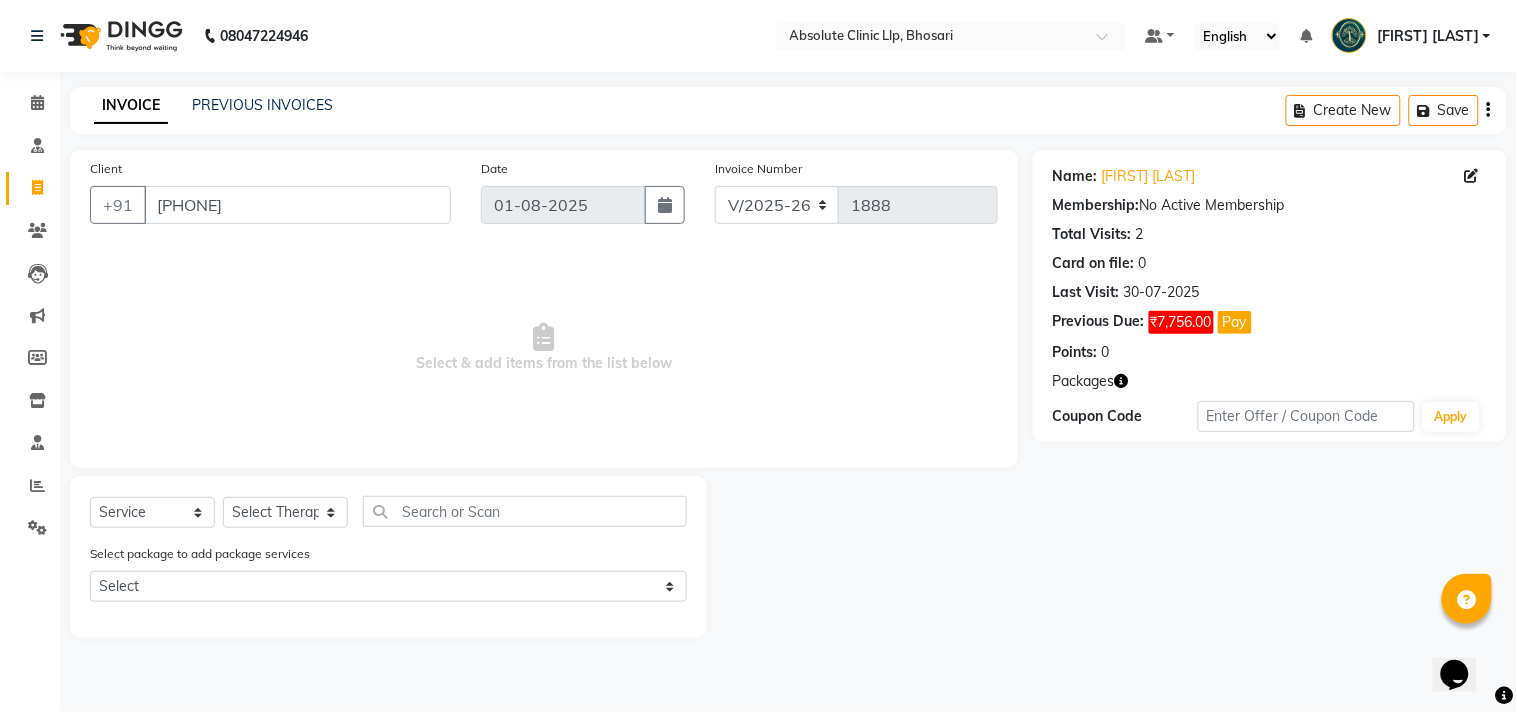 click 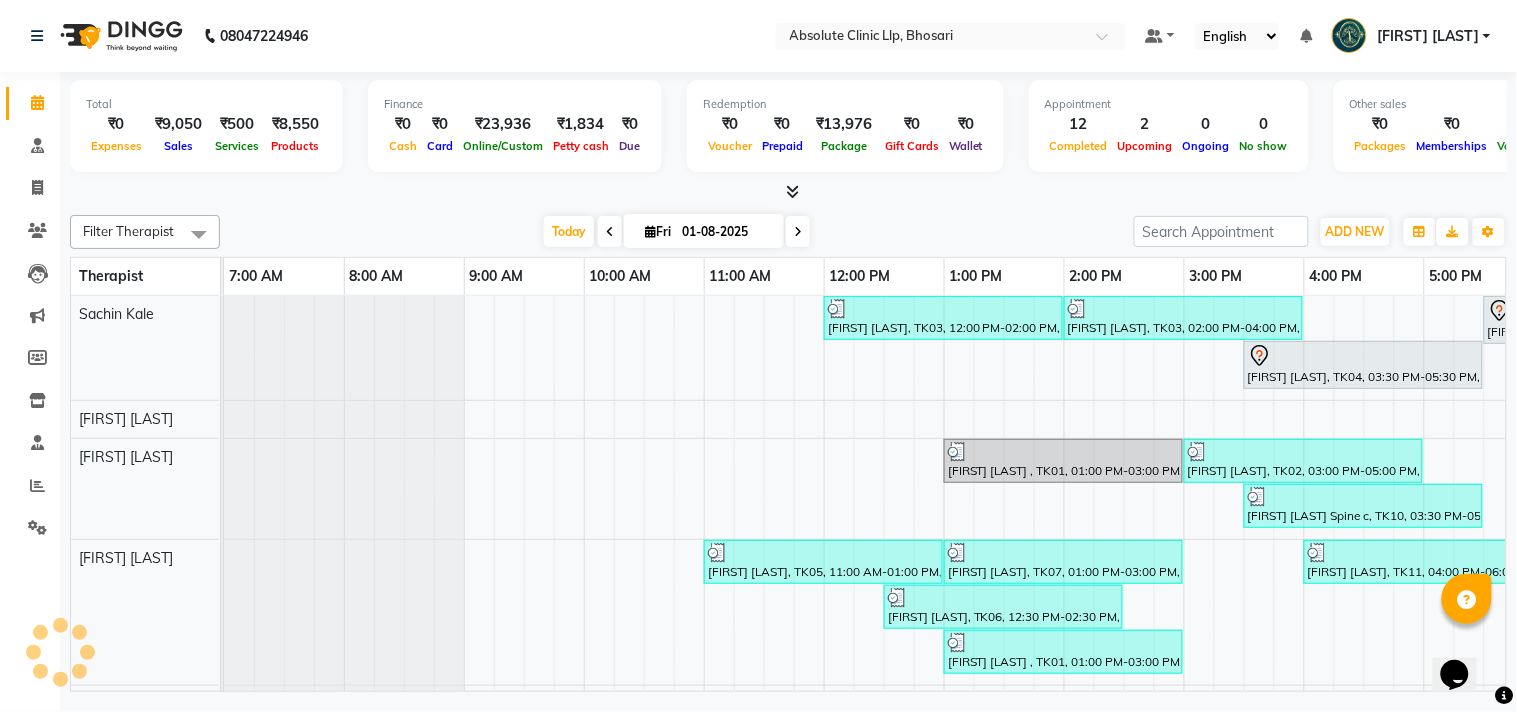 scroll, scrollTop: 0, scrollLeft: 517, axis: horizontal 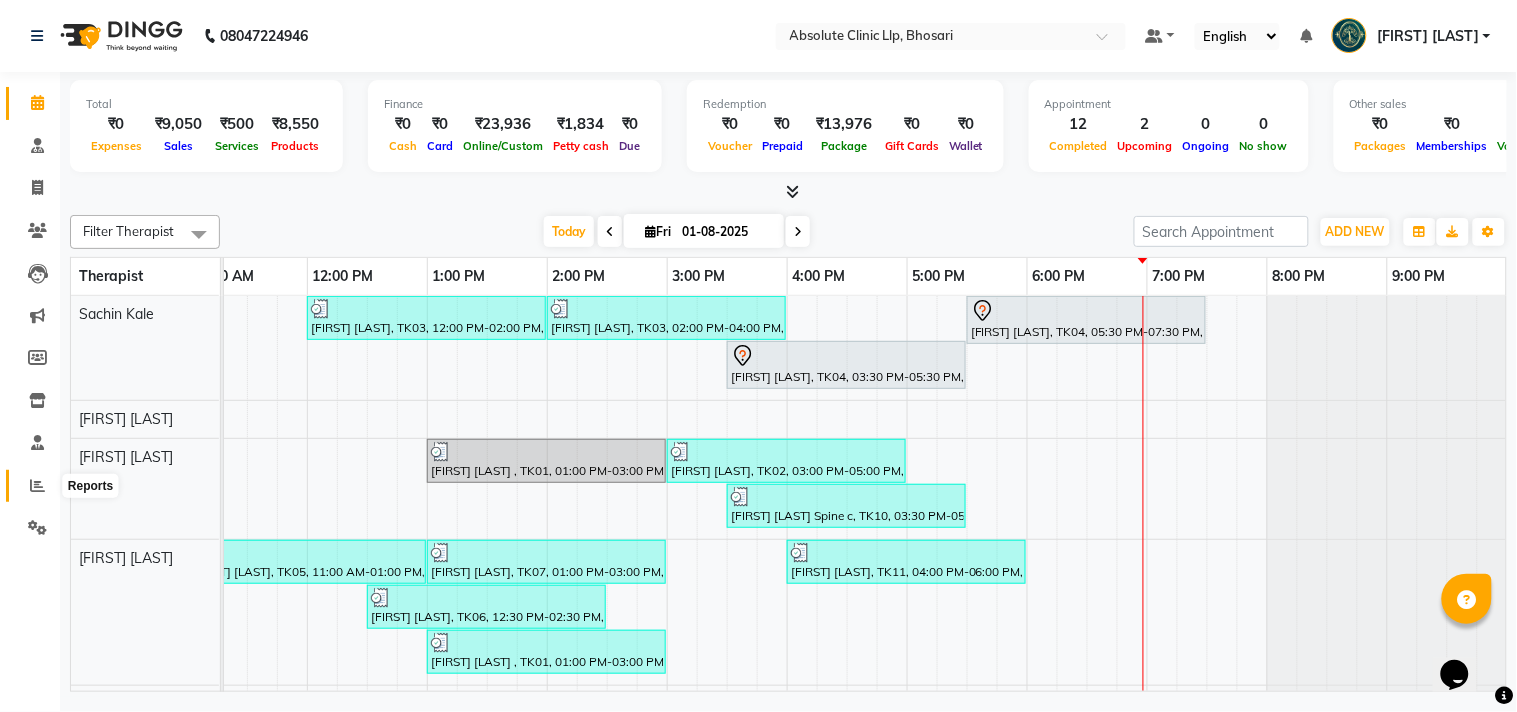 click 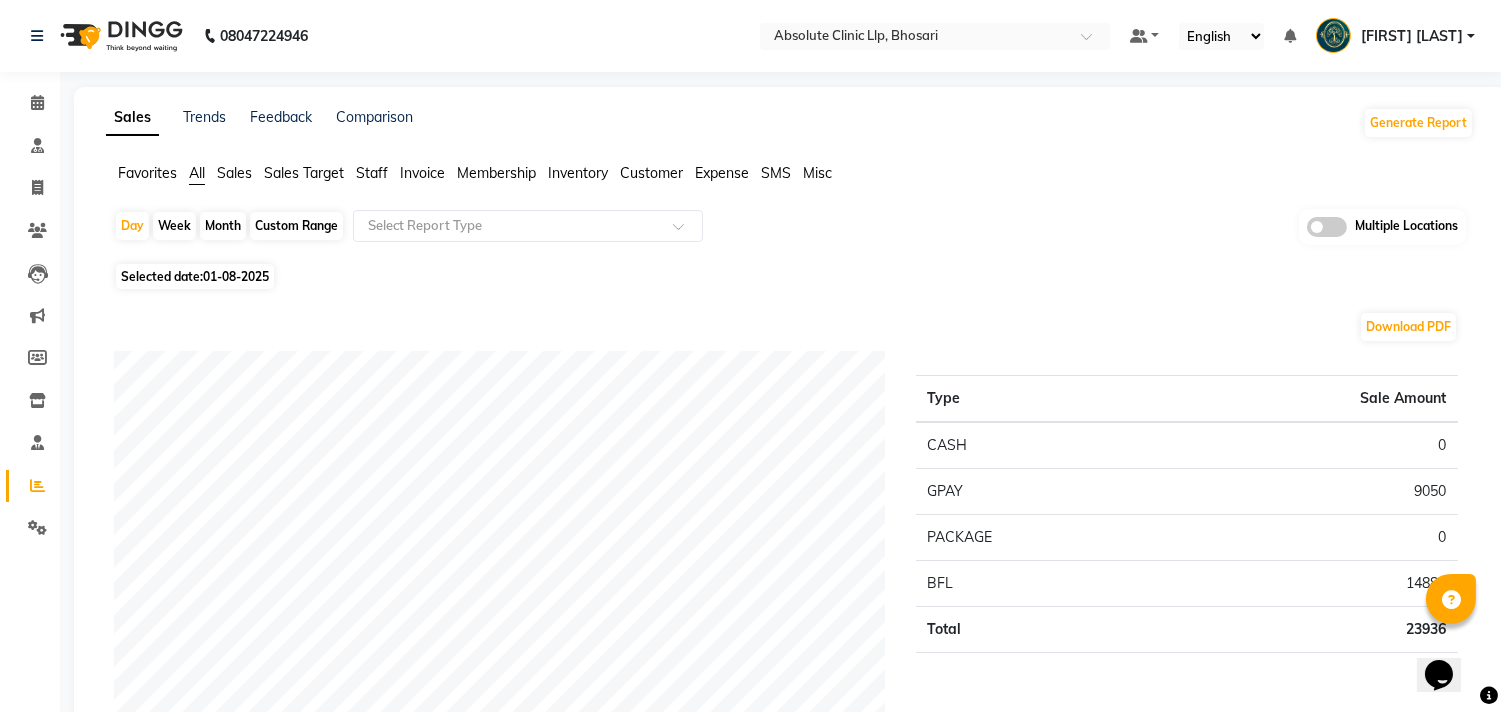 click on "Month" 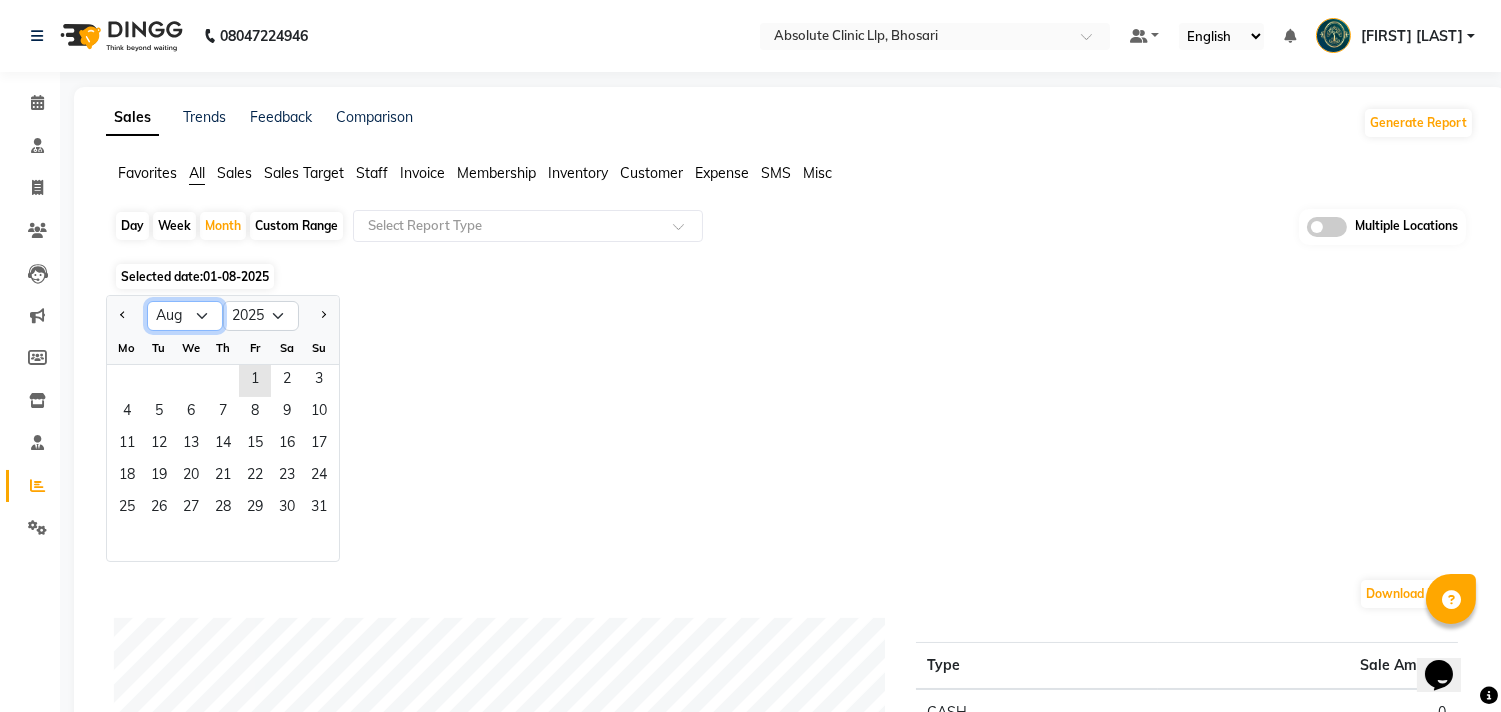 drag, startPoint x: 193, startPoint y: 311, endPoint x: 193, endPoint y: 326, distance: 15 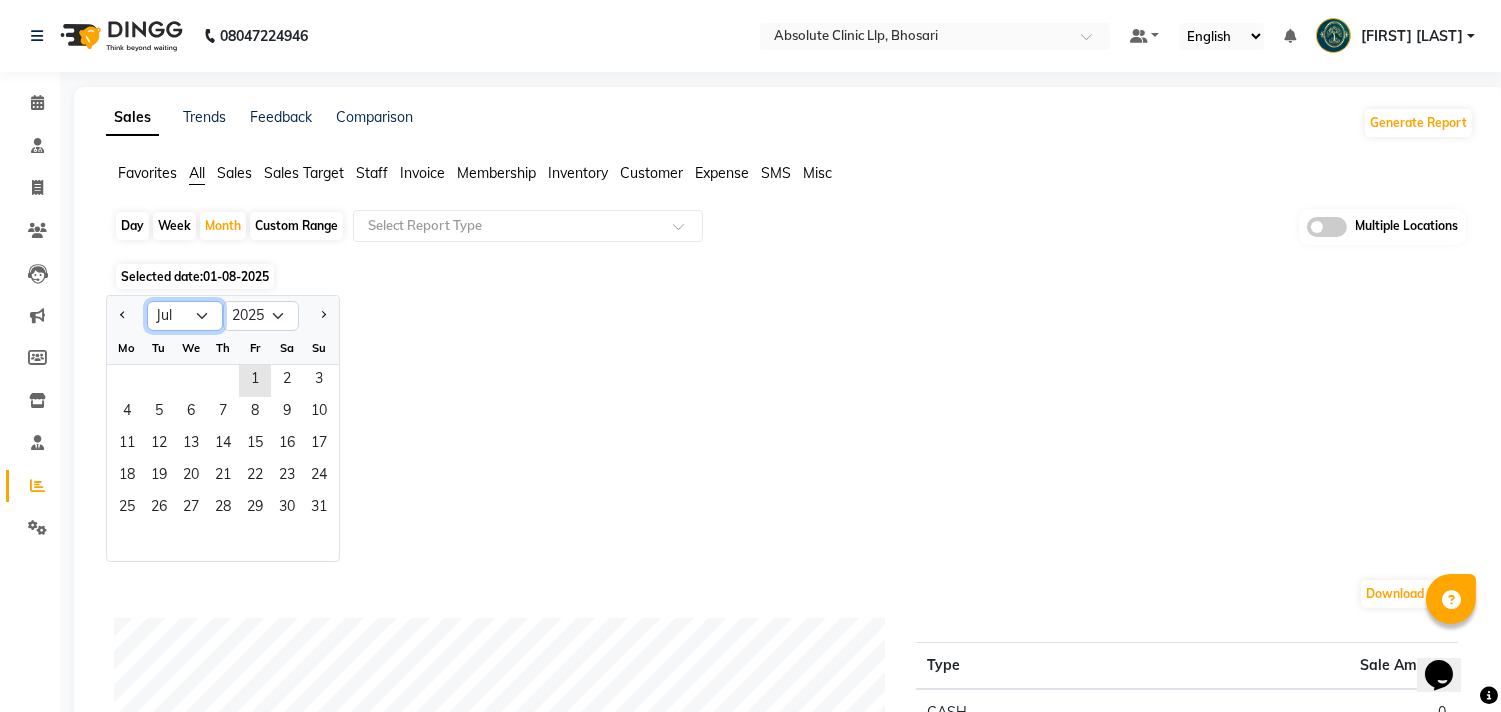 click on "Jan Feb Mar Apr May Jun Jul Aug Sep Oct Nov Dec" 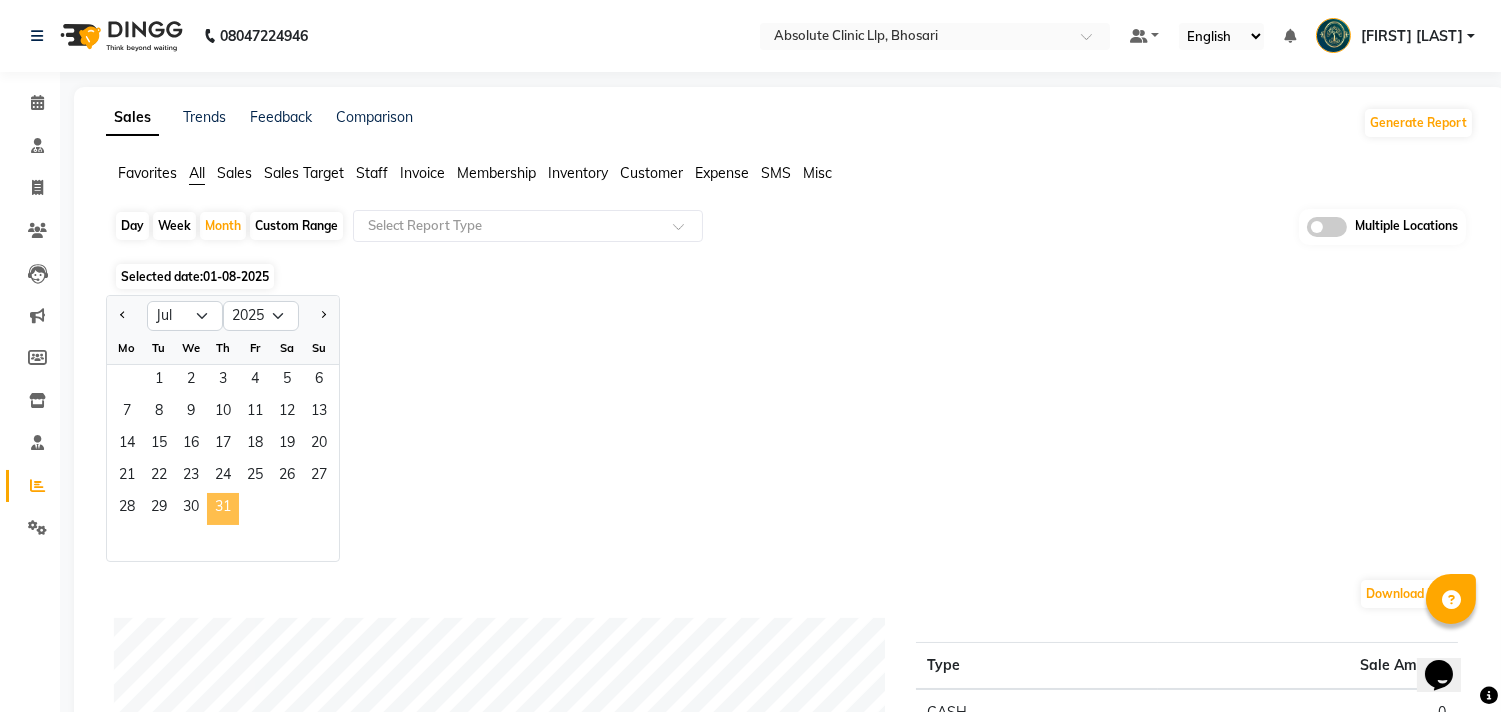click on "31" 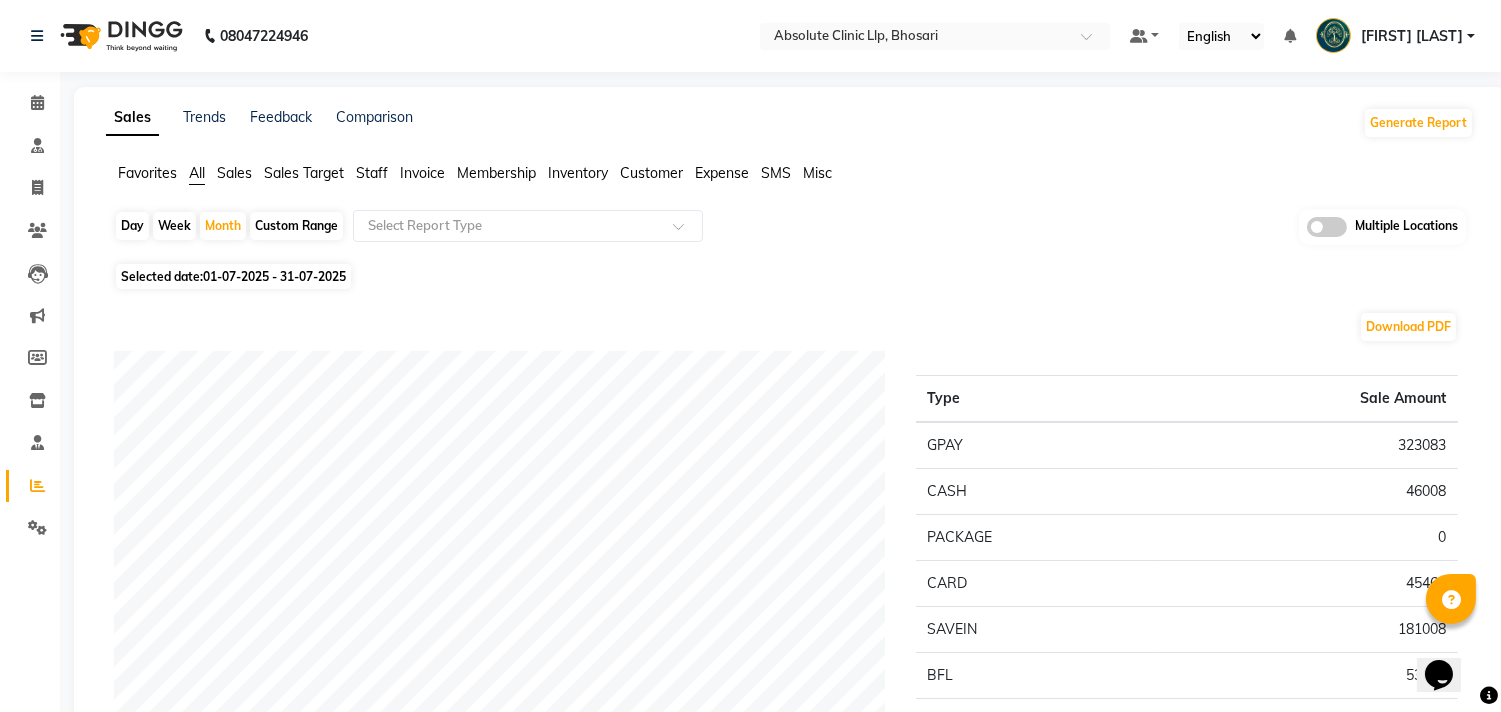 click on "Staff" 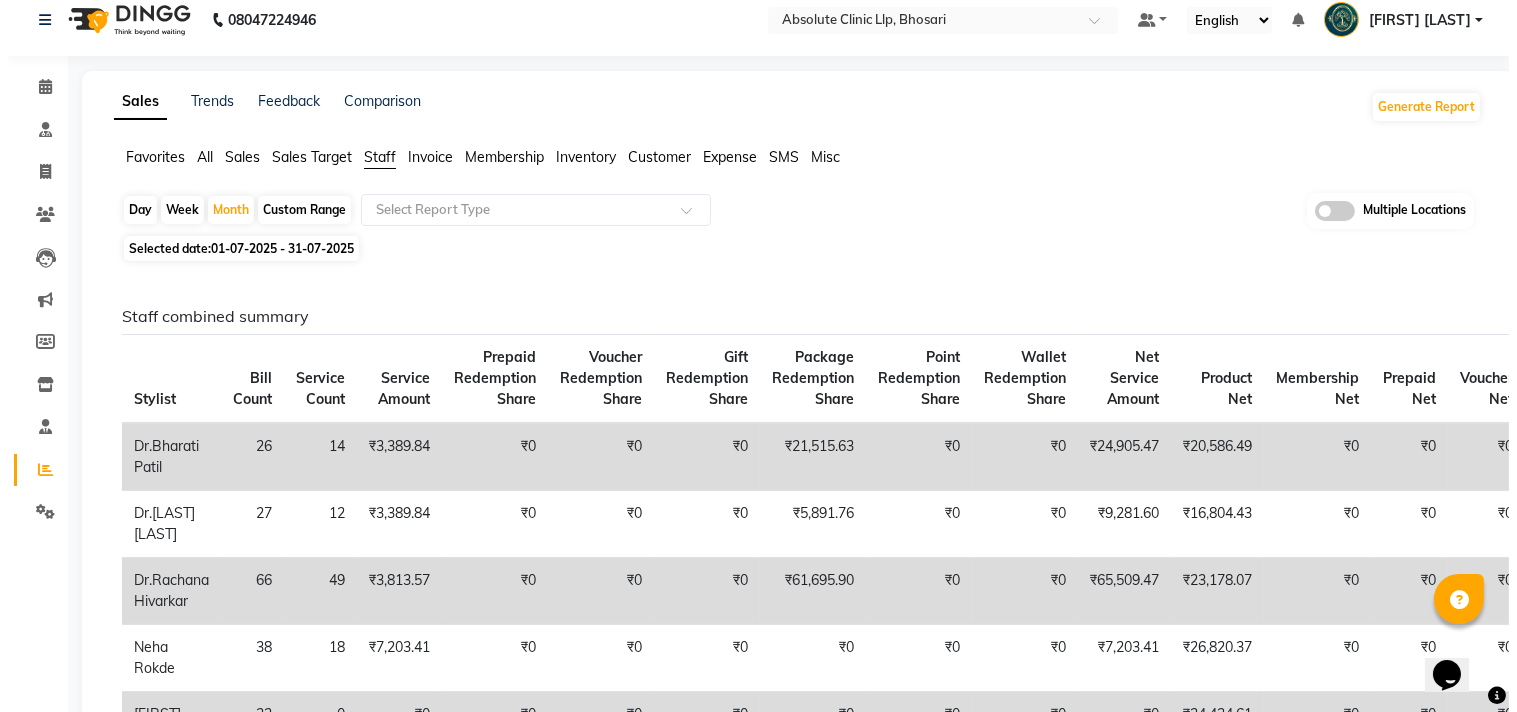 scroll, scrollTop: 0, scrollLeft: 0, axis: both 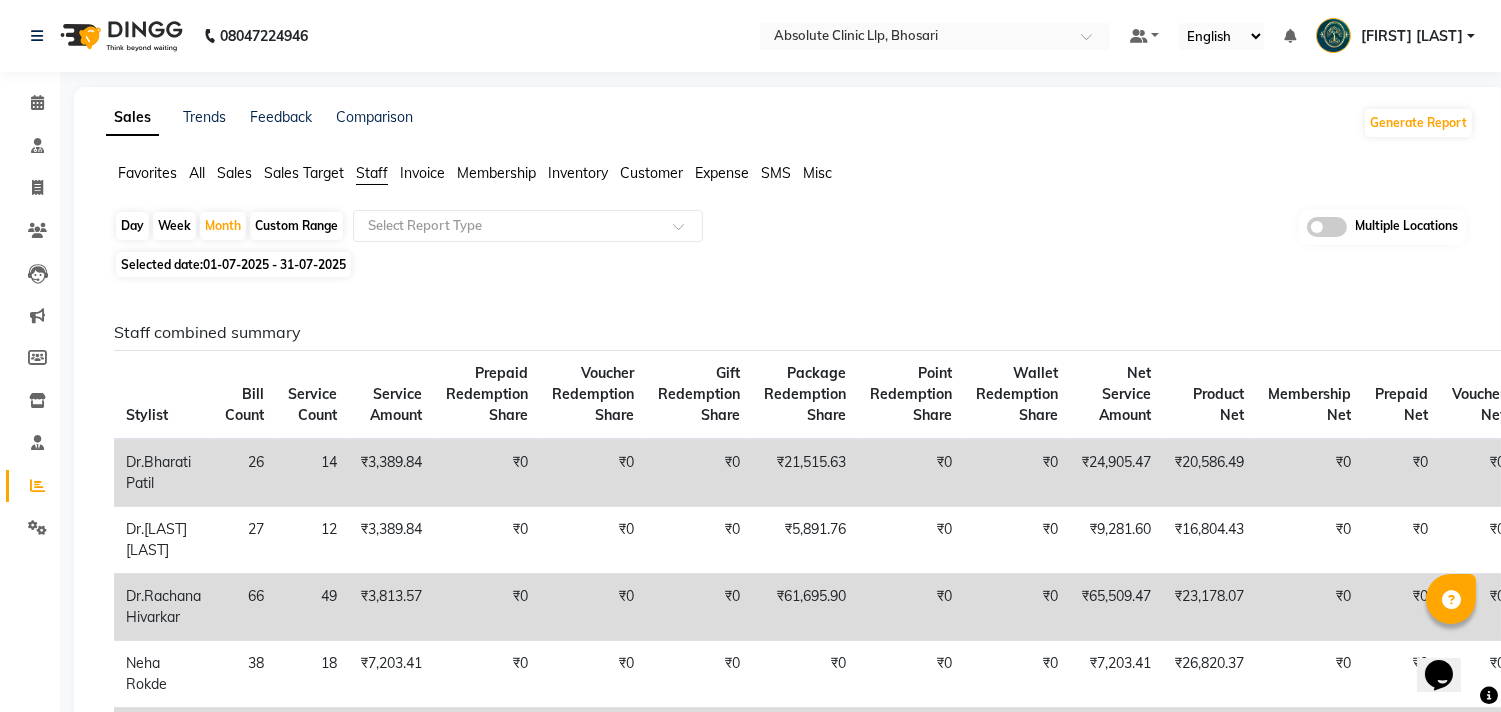 click 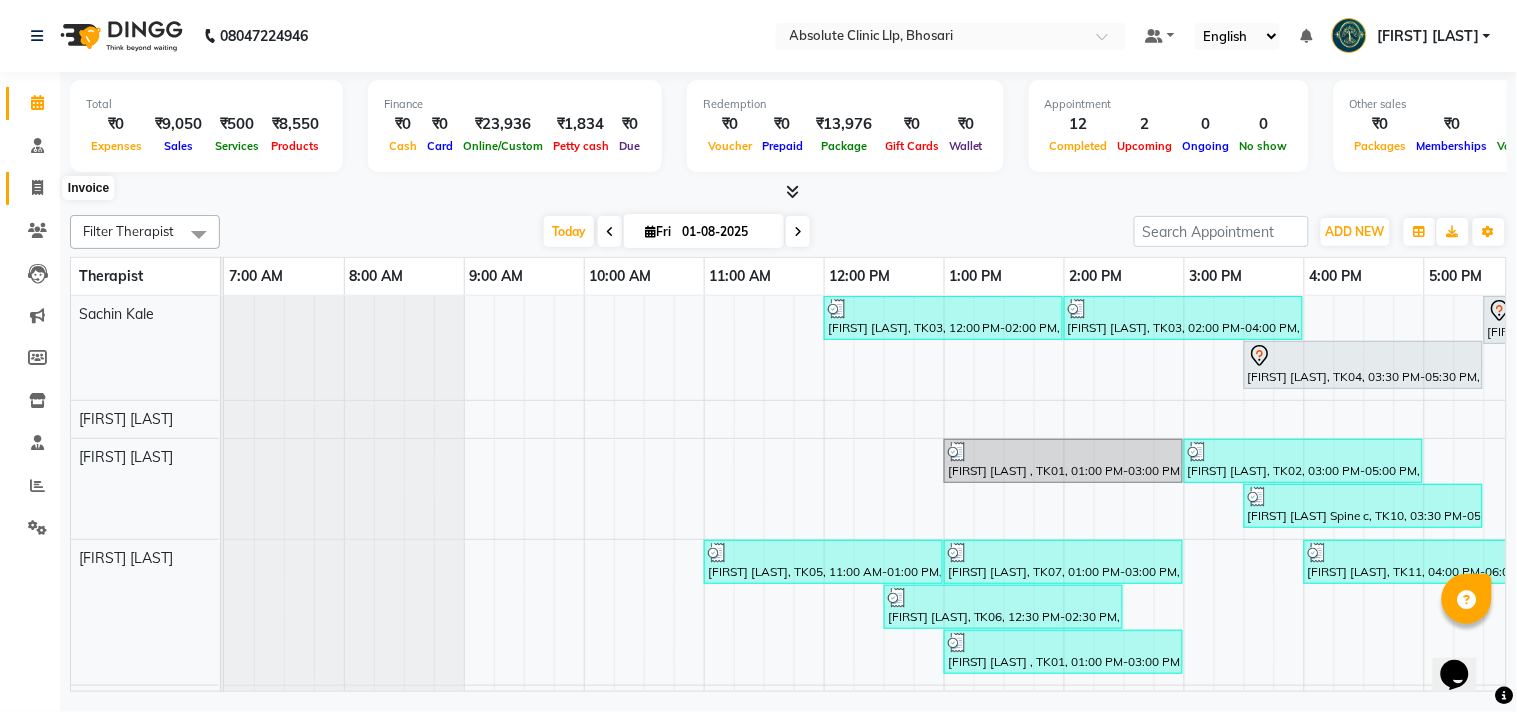 click 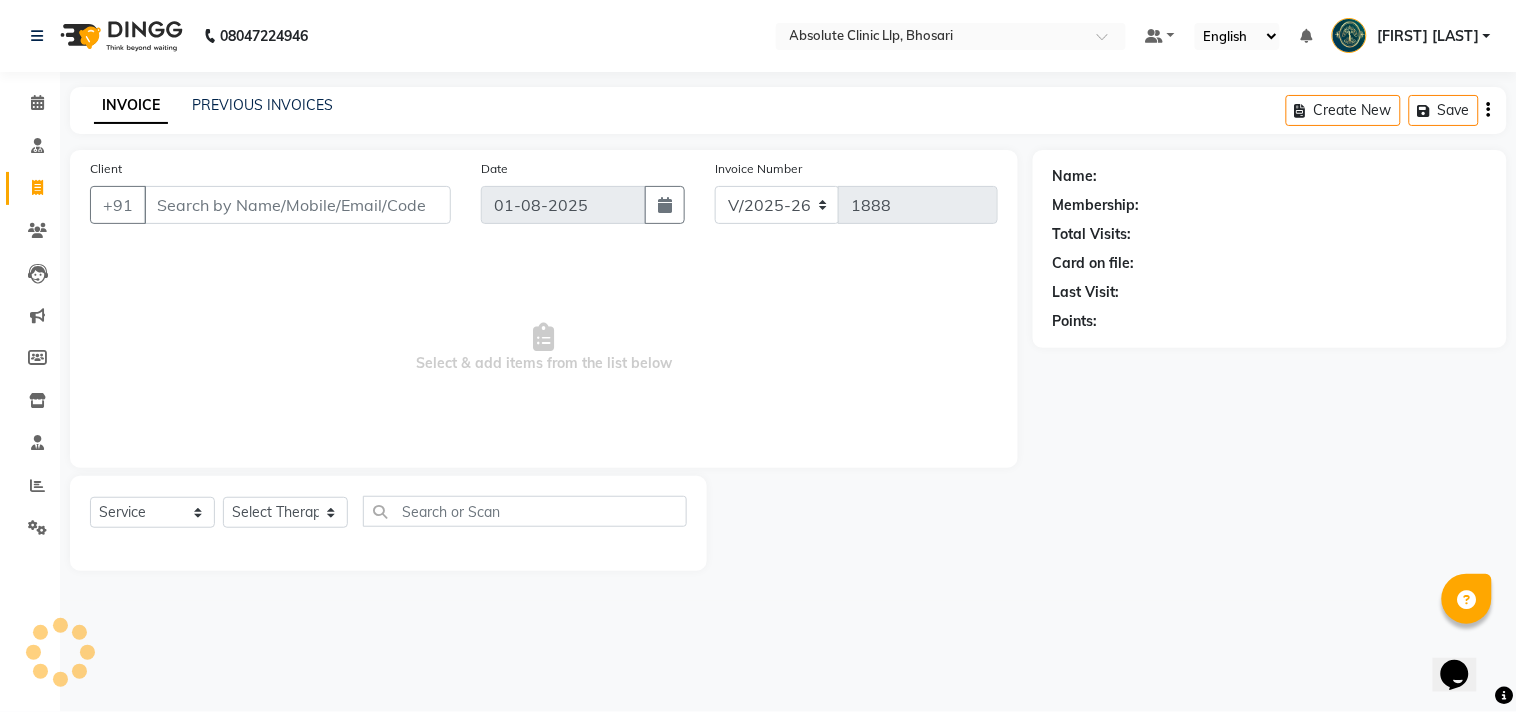 click 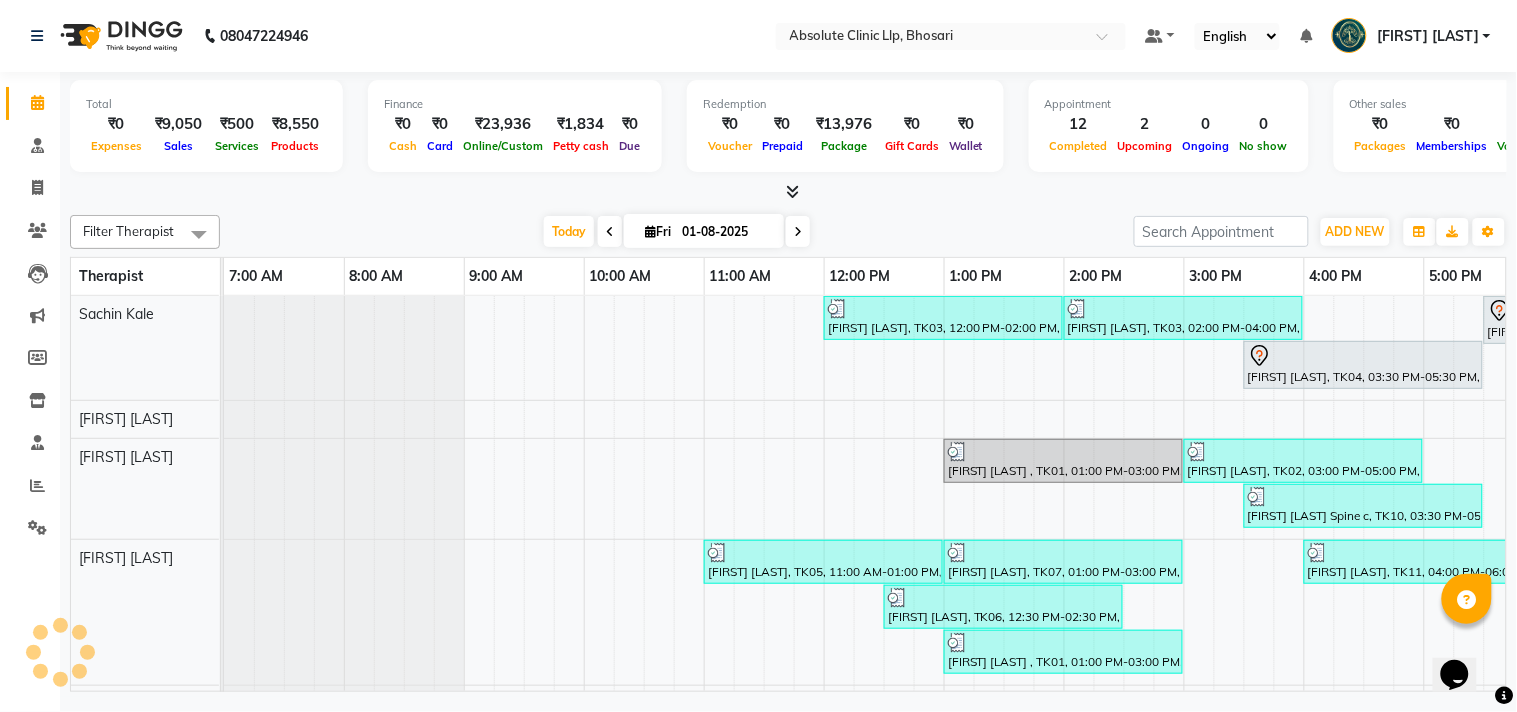 scroll, scrollTop: 0, scrollLeft: 0, axis: both 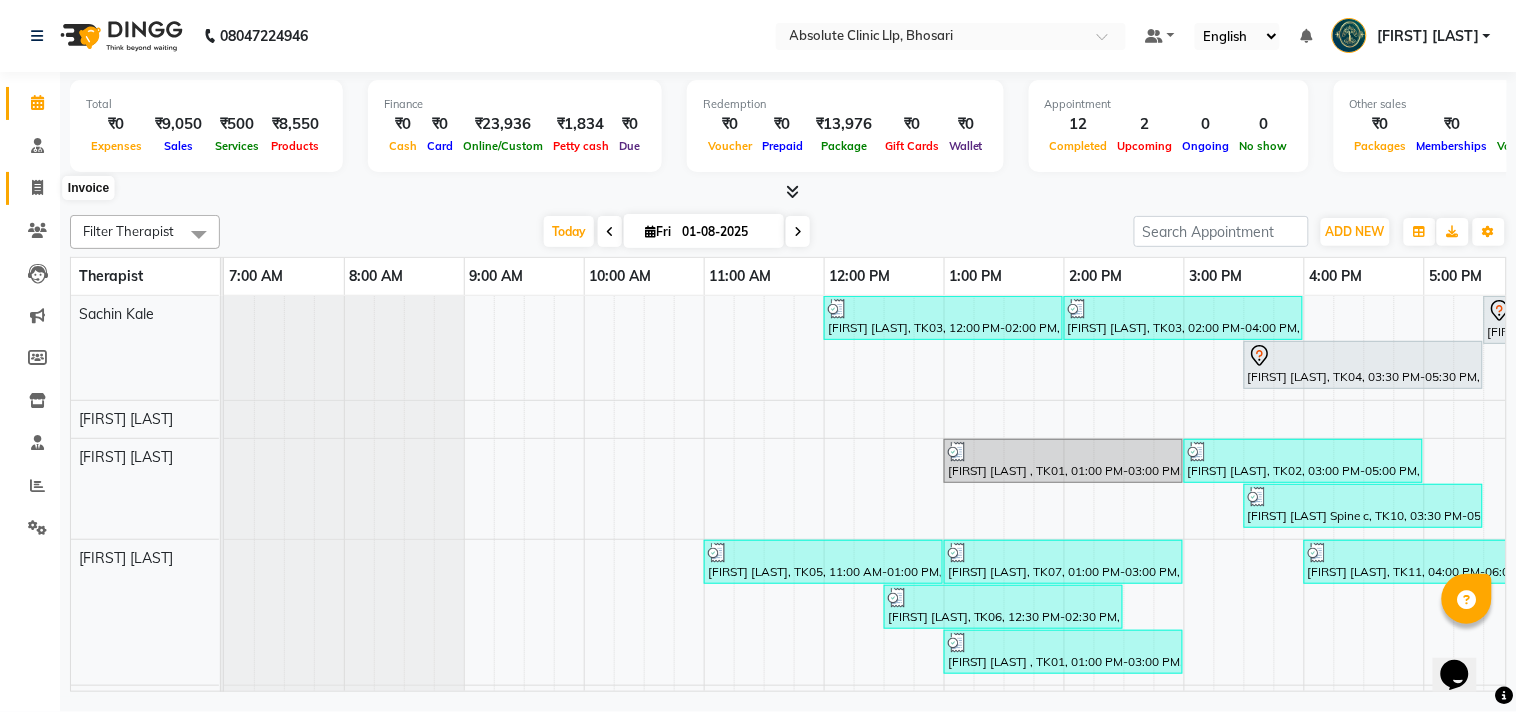 click 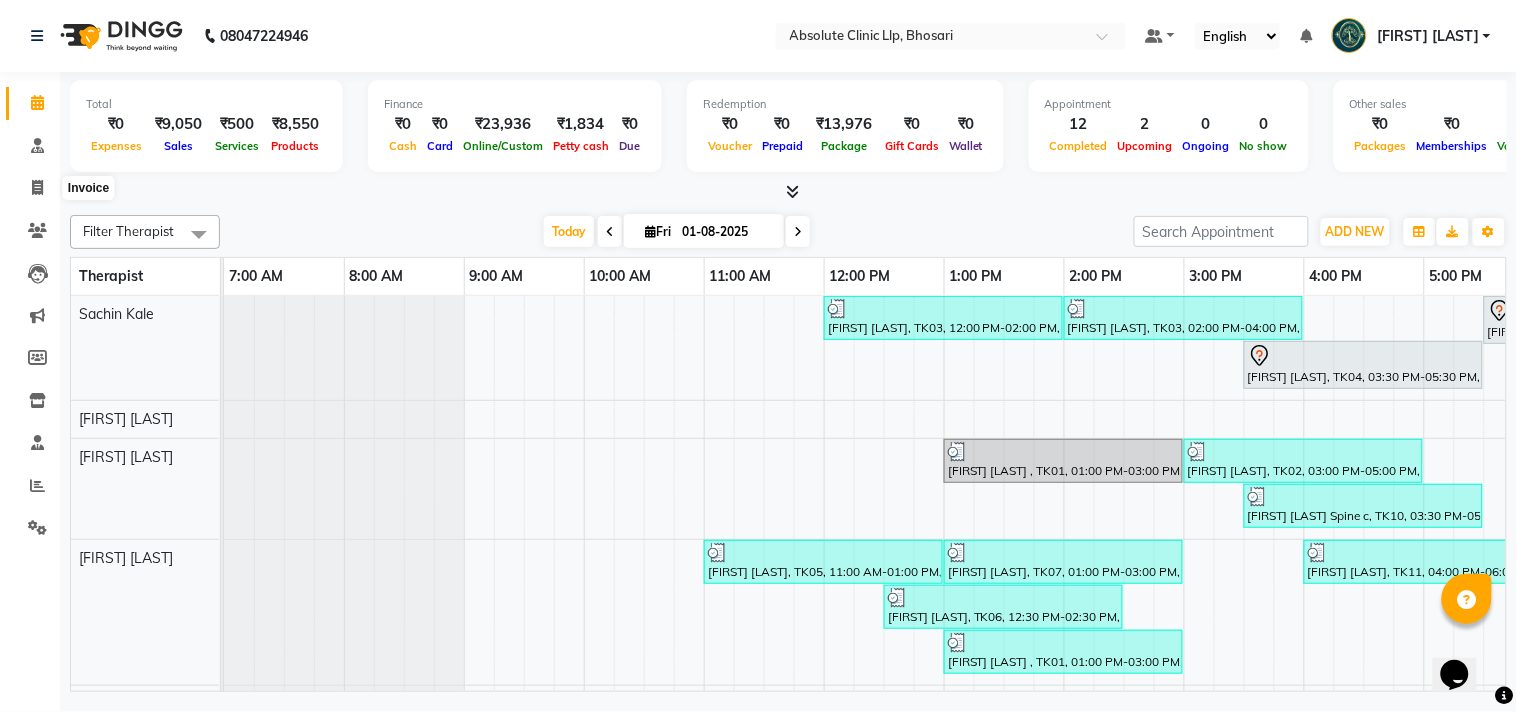 select on "service" 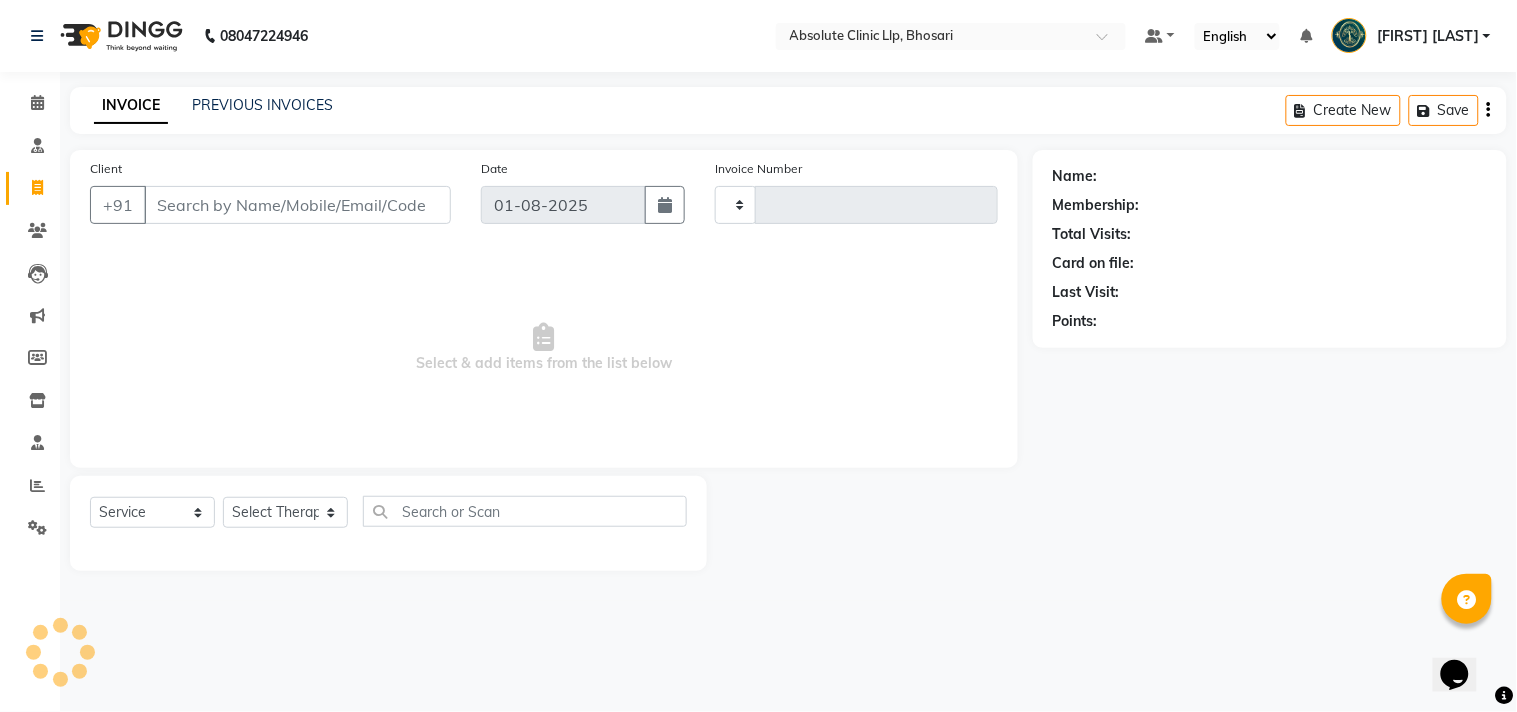 type on "1888" 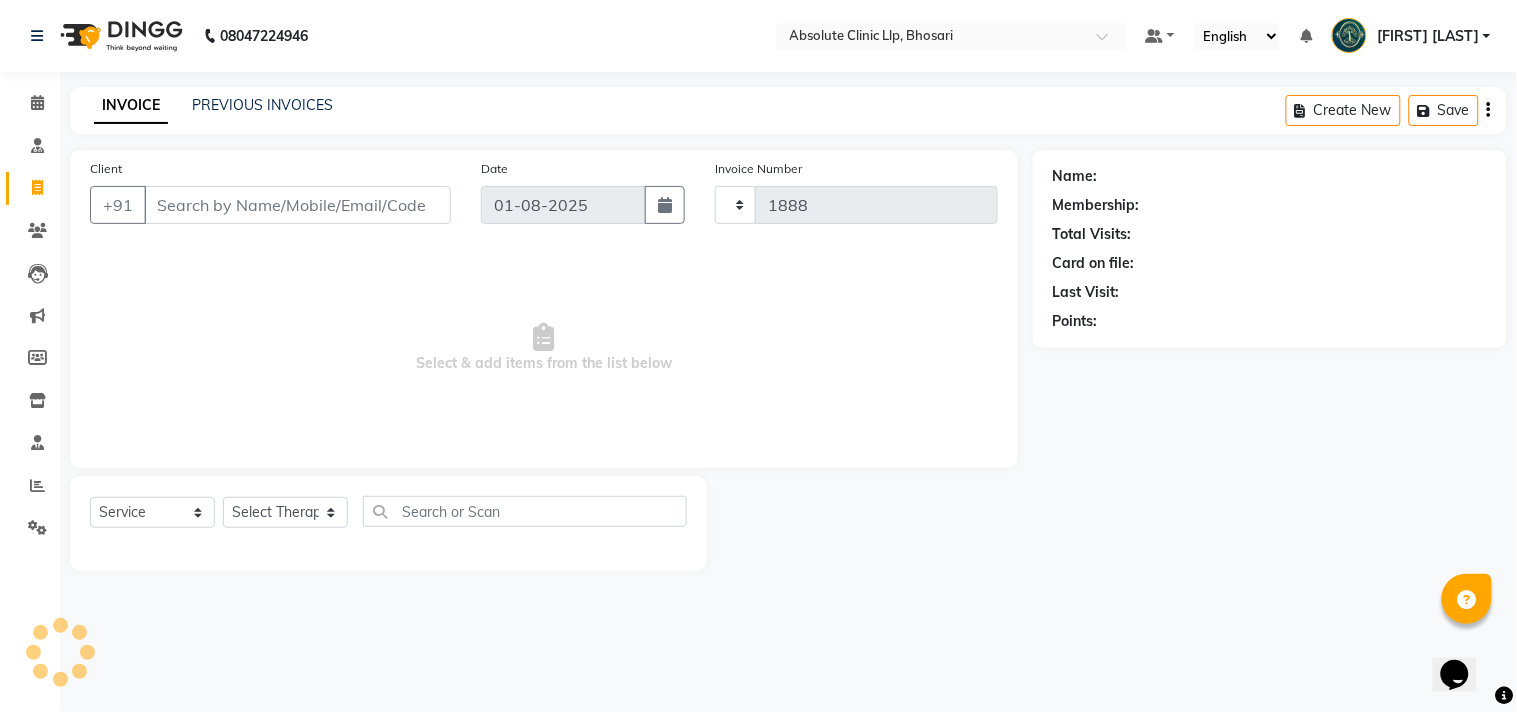 select on "4706" 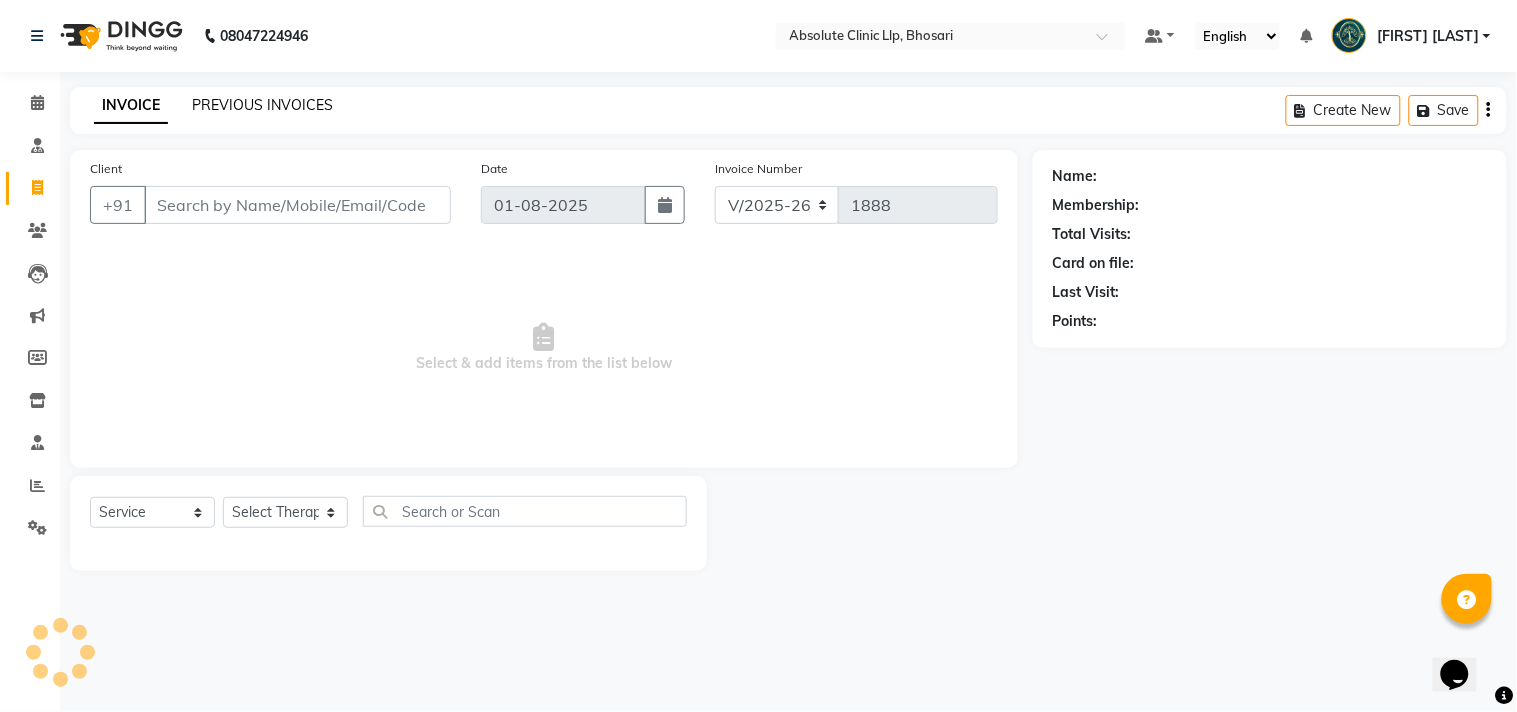 click on "PREVIOUS INVOICES" 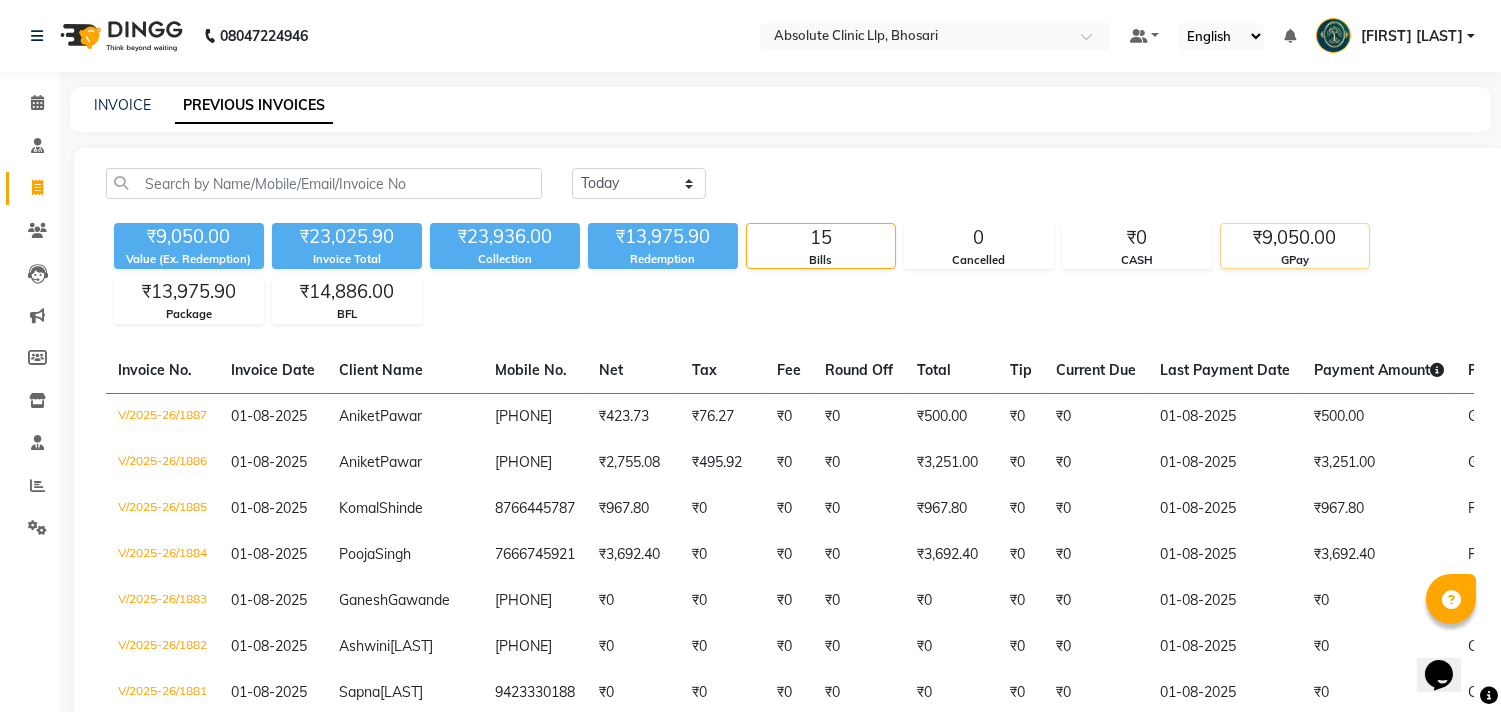 click on "₹9,050.00" 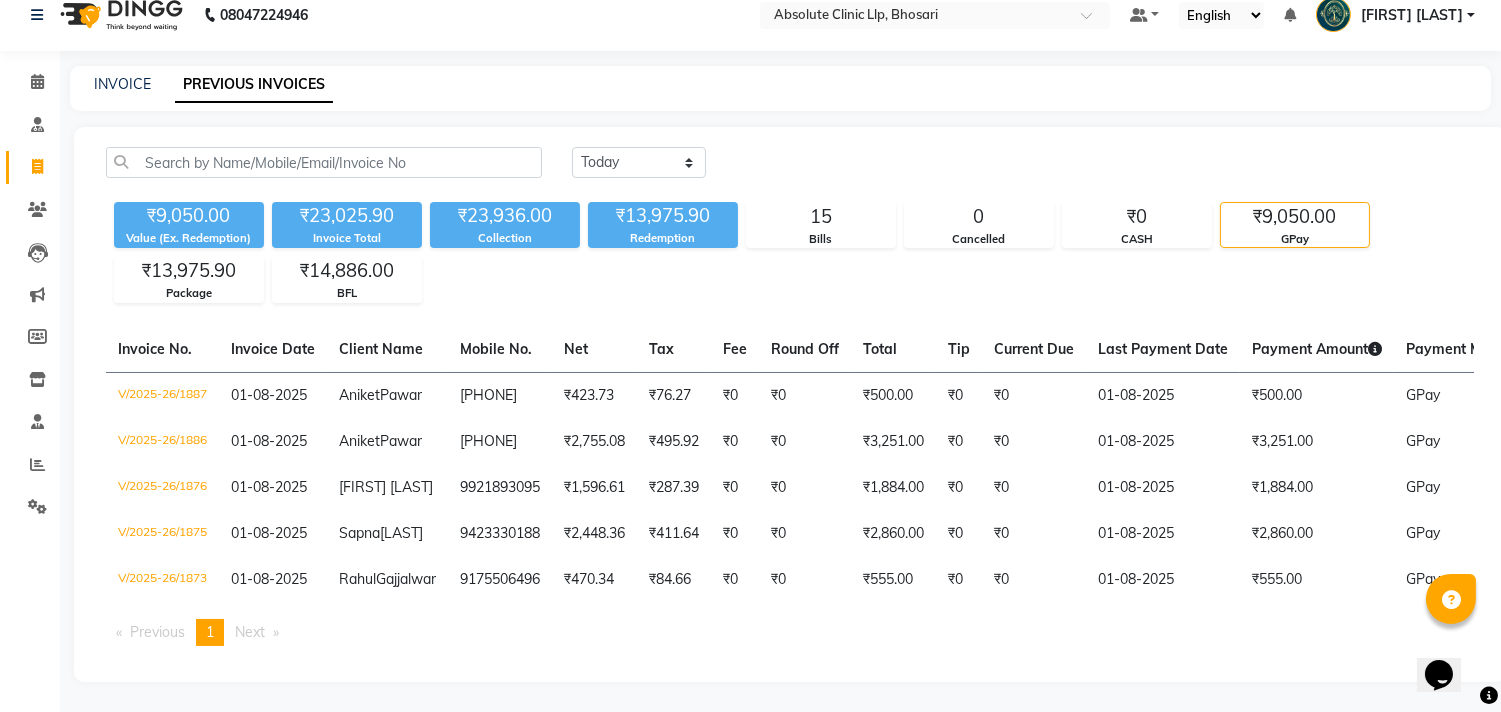scroll, scrollTop: 0, scrollLeft: 0, axis: both 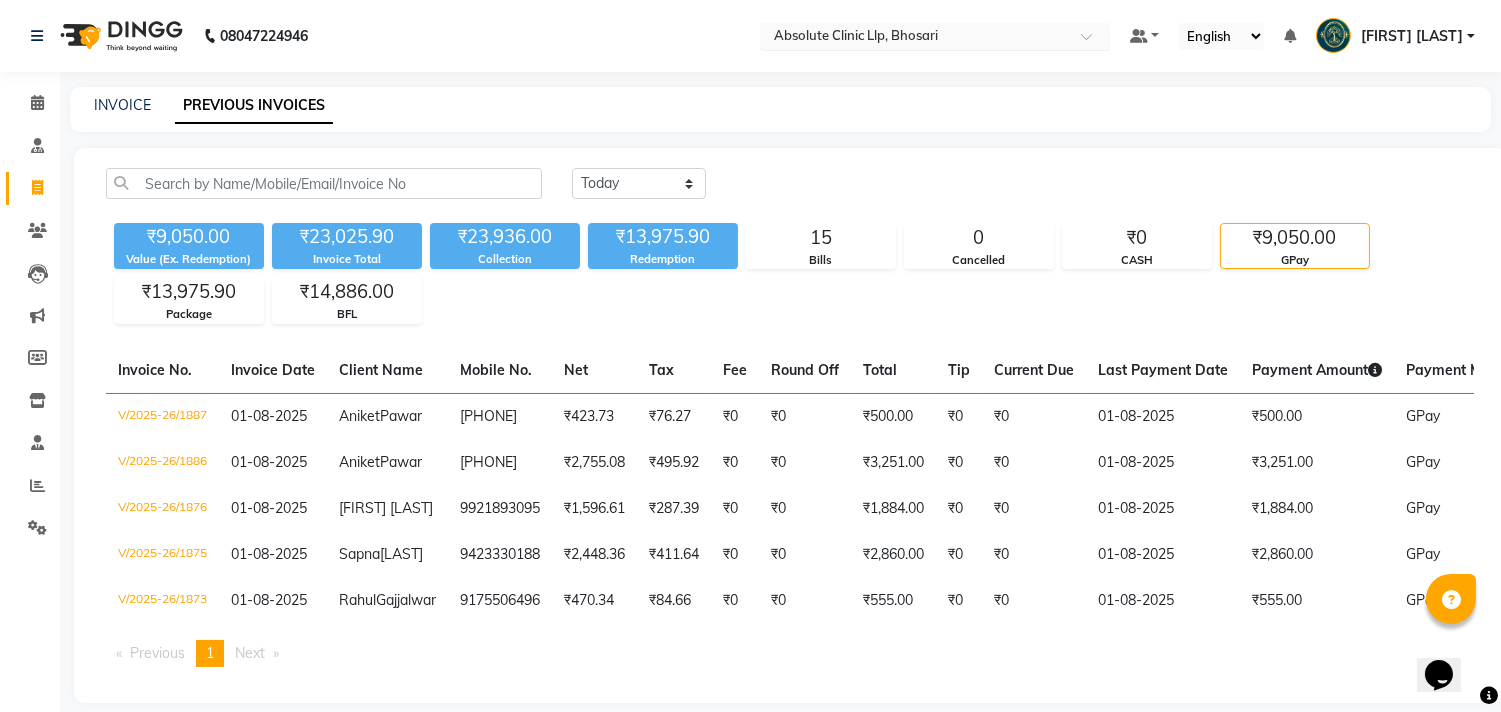 click at bounding box center [915, 38] 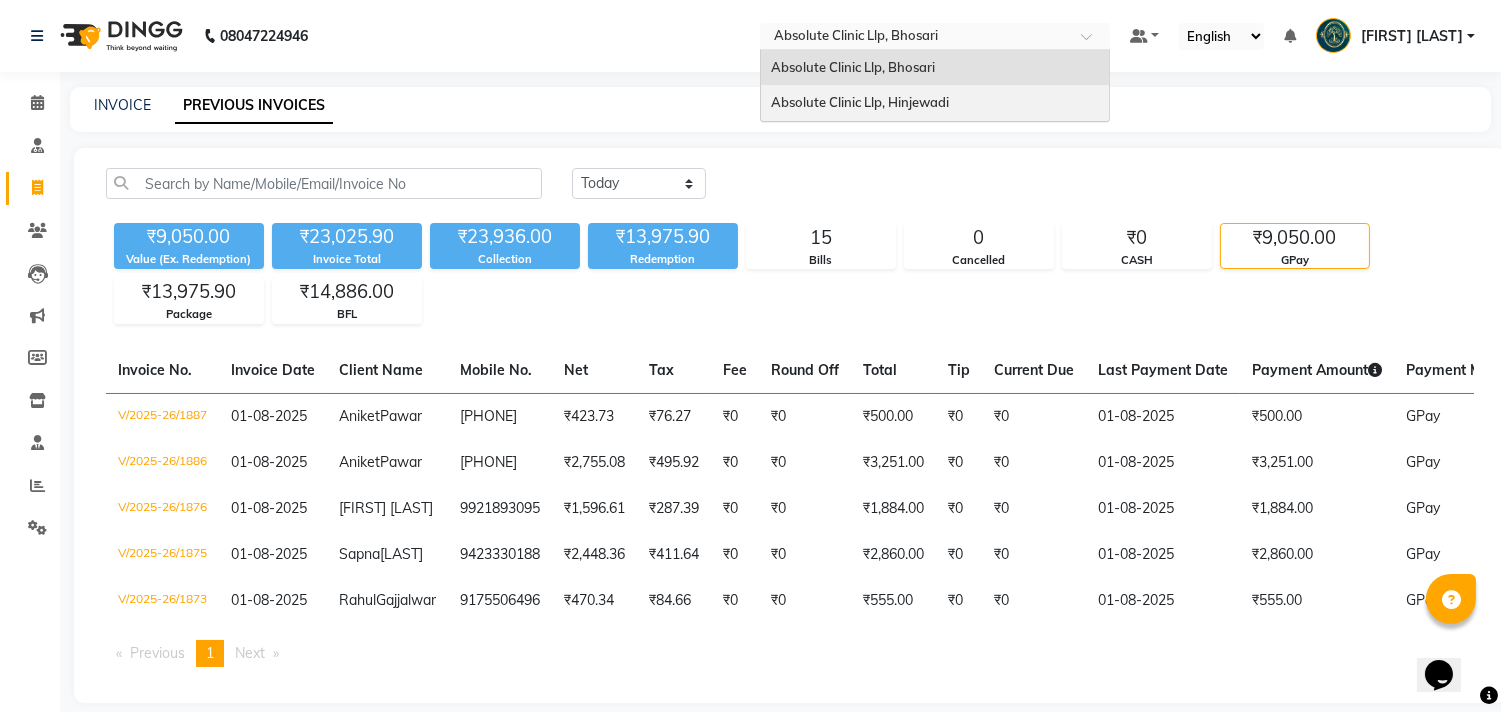 click on "Absolute Clinic Llp, Hinjewadi" at bounding box center [860, 102] 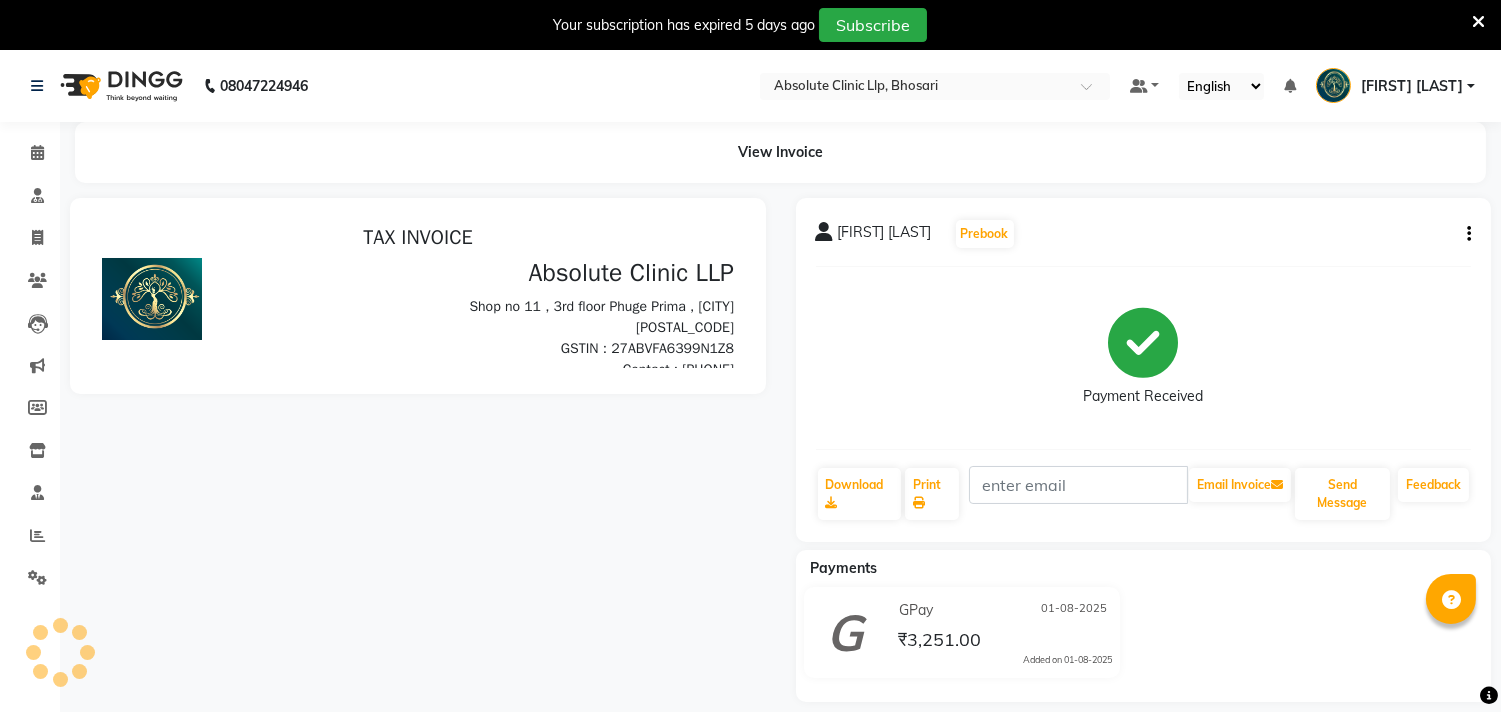 scroll, scrollTop: 0, scrollLeft: 0, axis: both 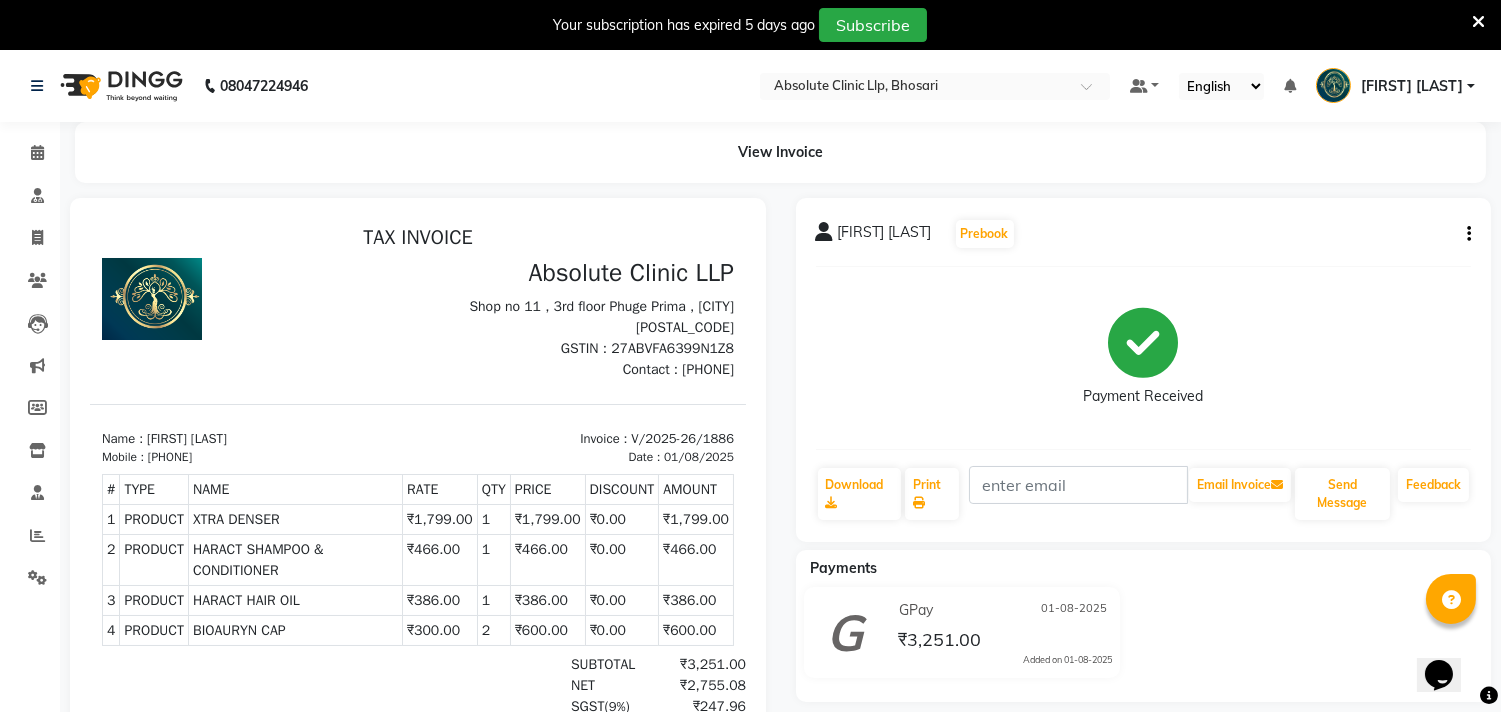 click 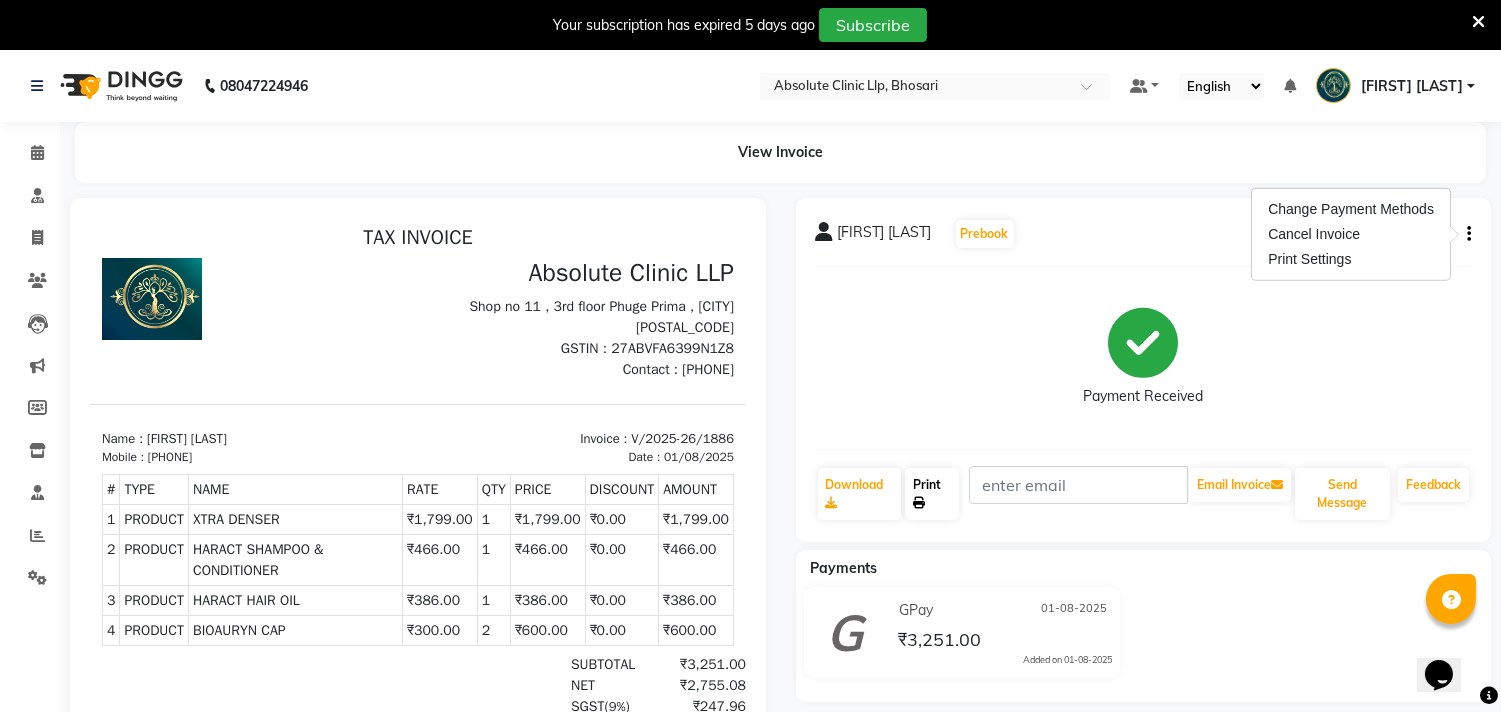 click on "Print" 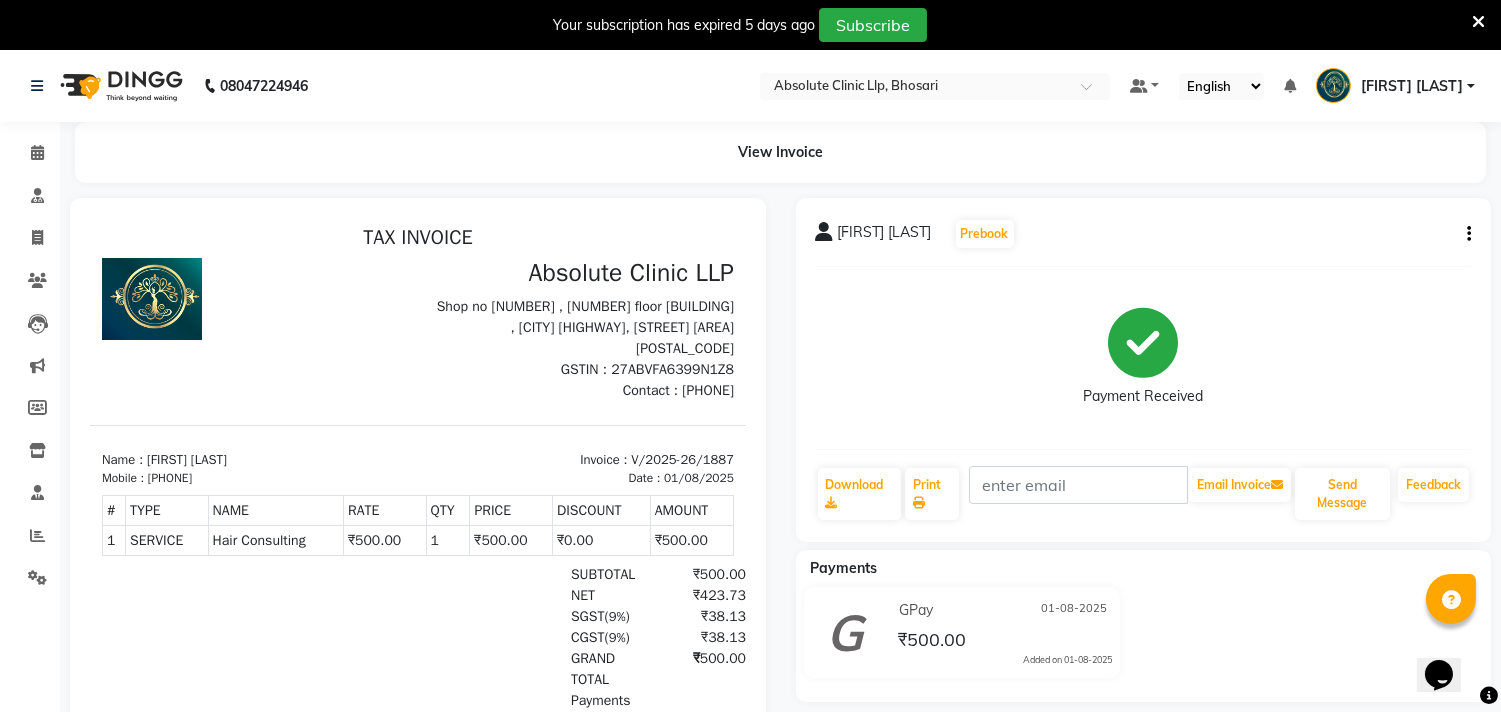 scroll, scrollTop: 0, scrollLeft: 0, axis: both 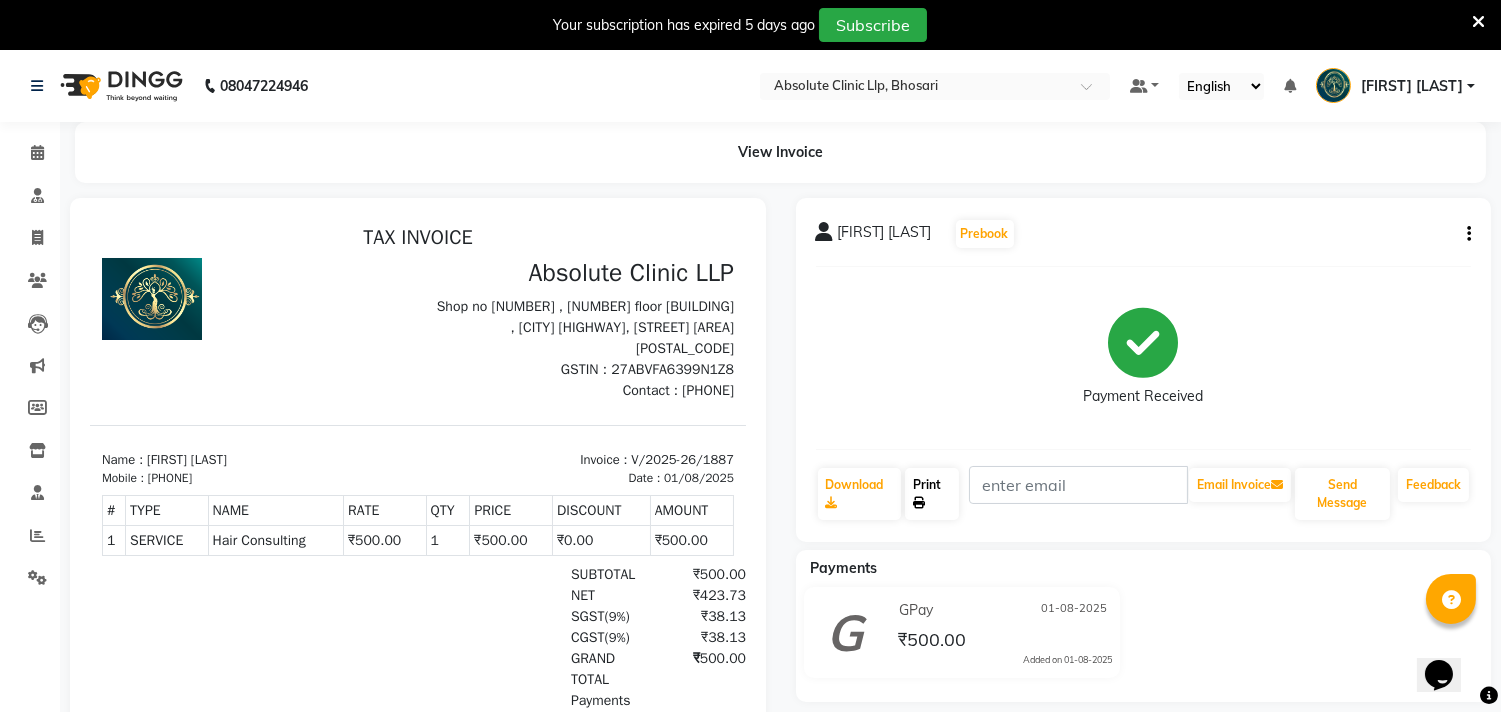 click on "Print" 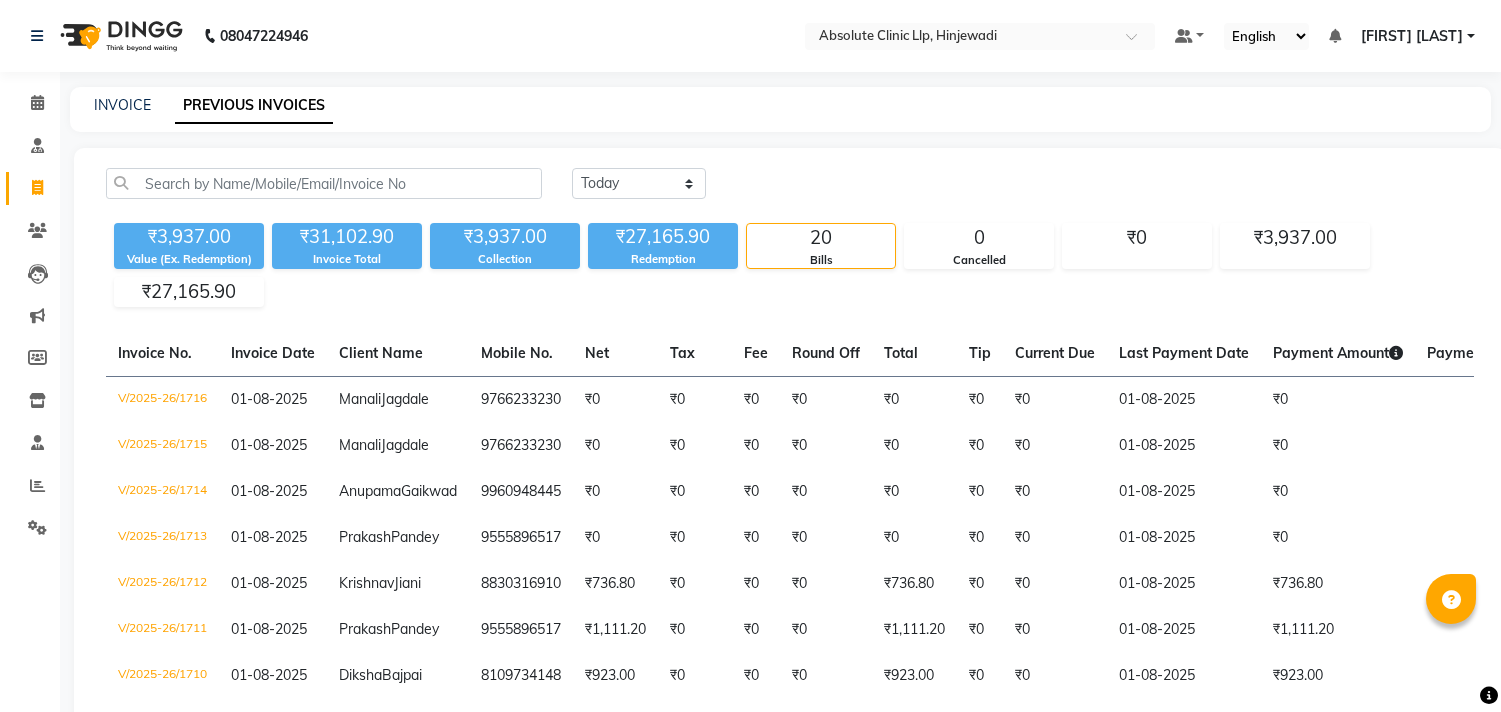 scroll, scrollTop: 0, scrollLeft: 0, axis: both 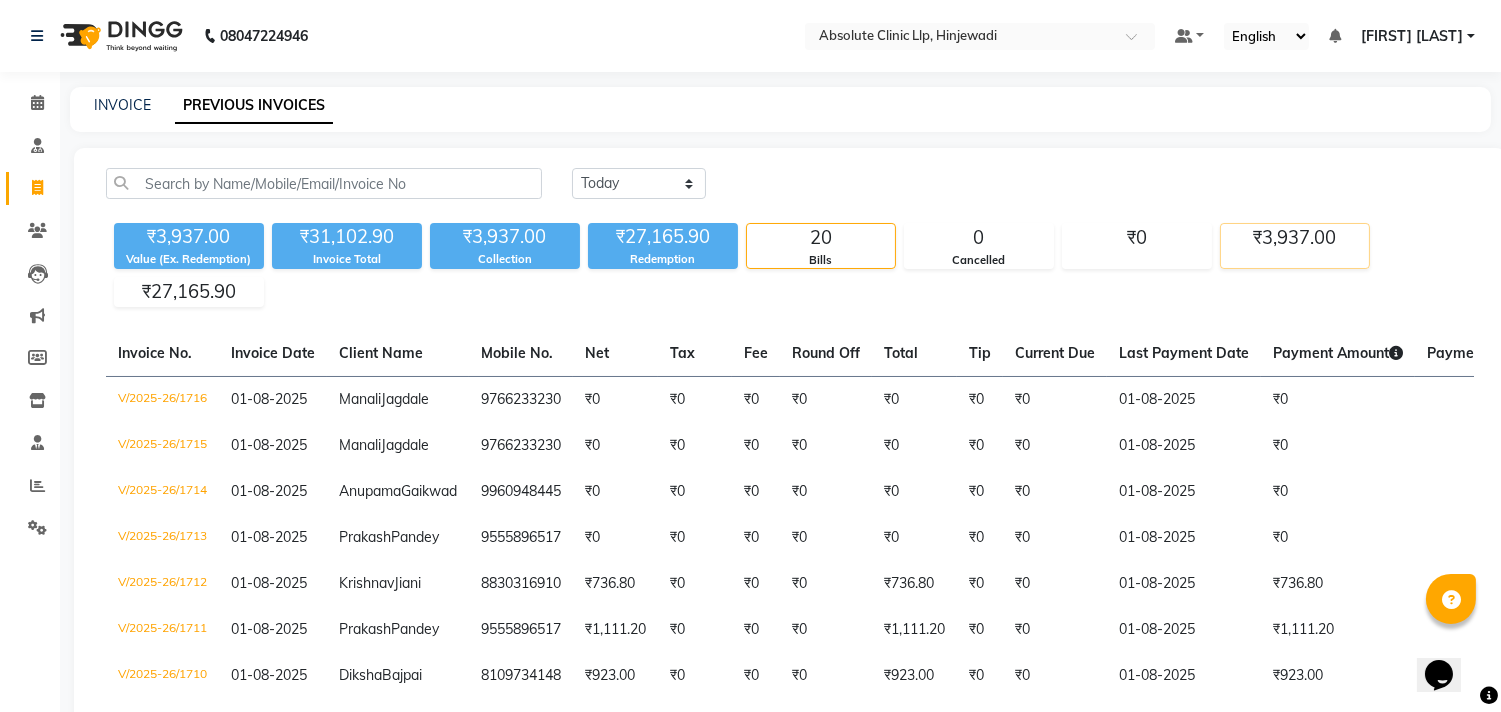 click on "₹3,937.00" 